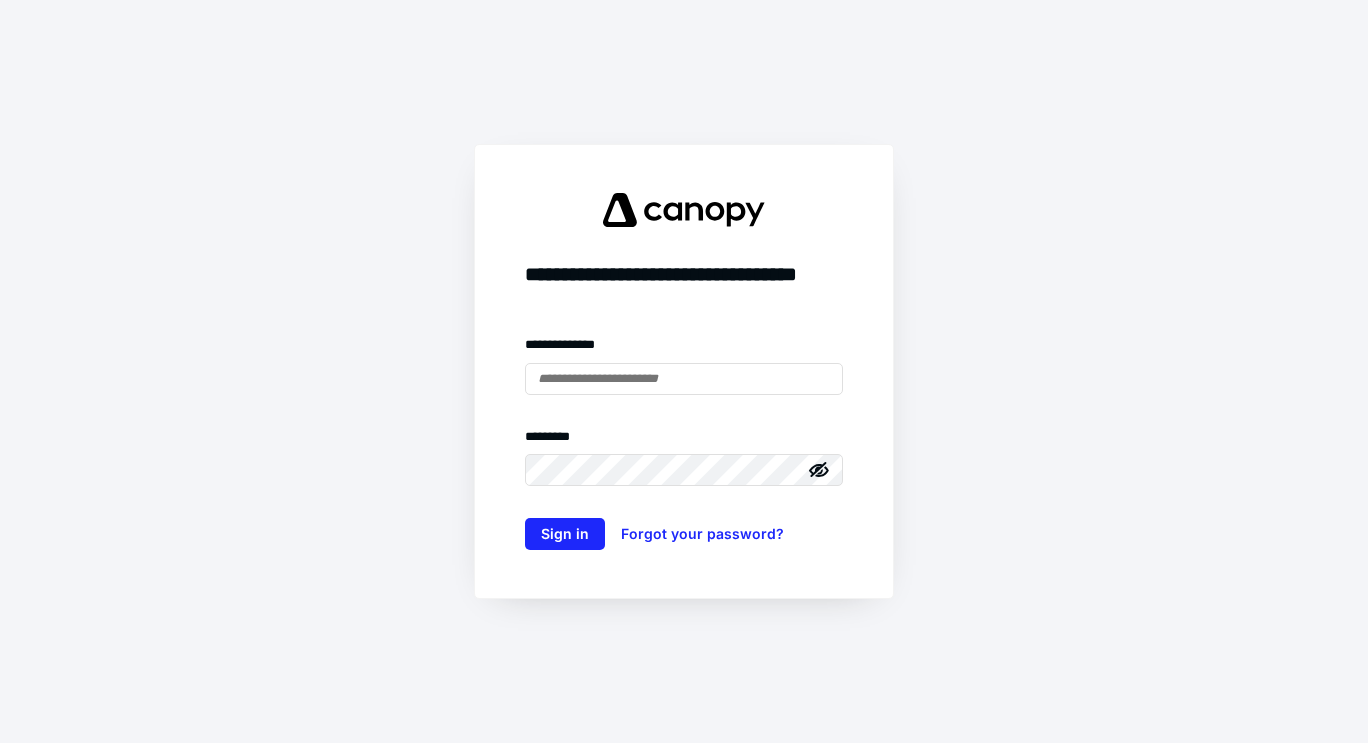 scroll, scrollTop: 0, scrollLeft: 0, axis: both 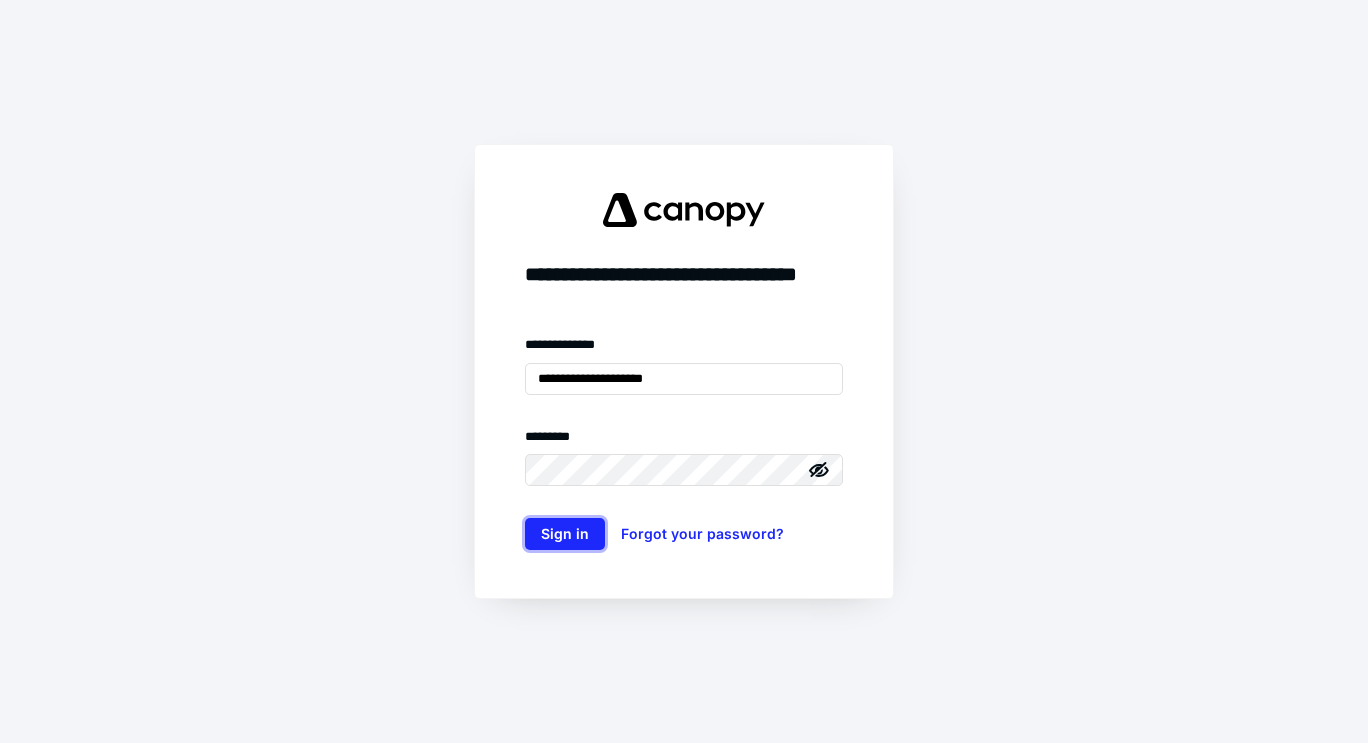 click on "Sign in" at bounding box center [565, 534] 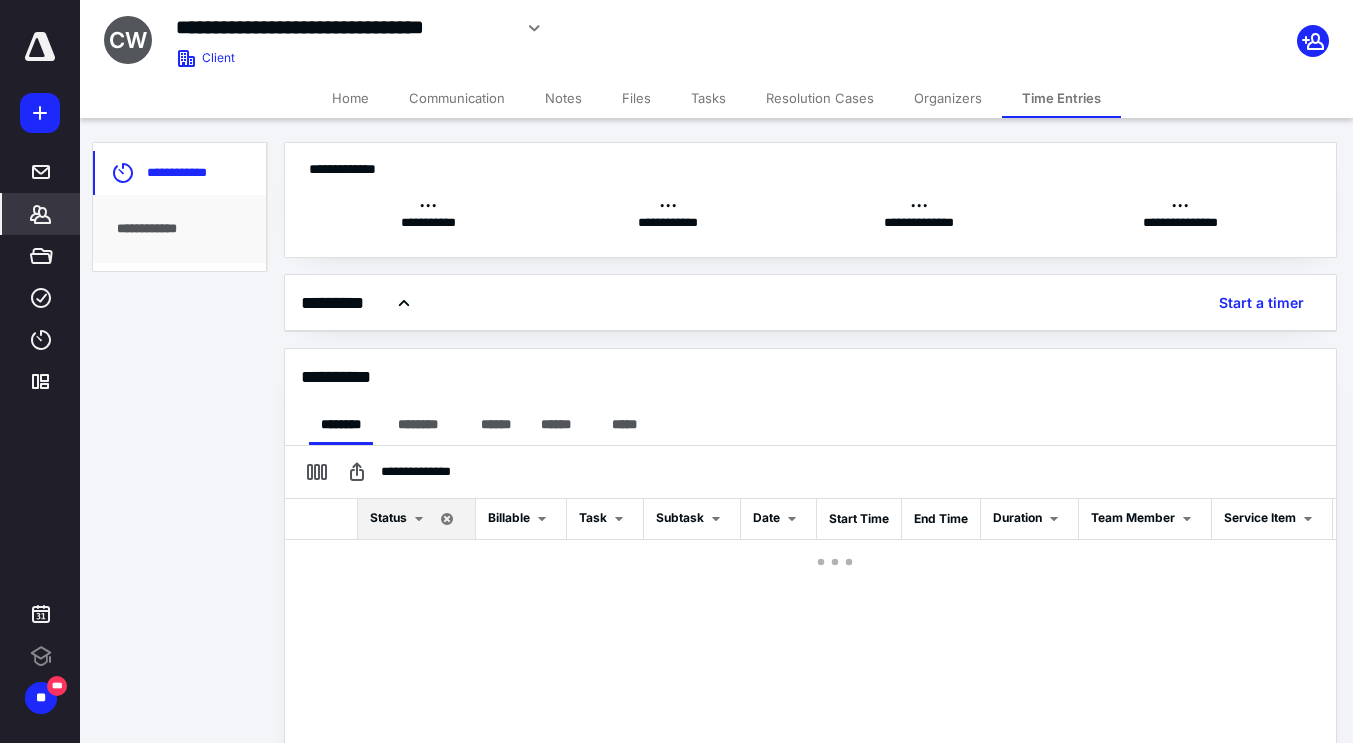 scroll, scrollTop: 0, scrollLeft: 0, axis: both 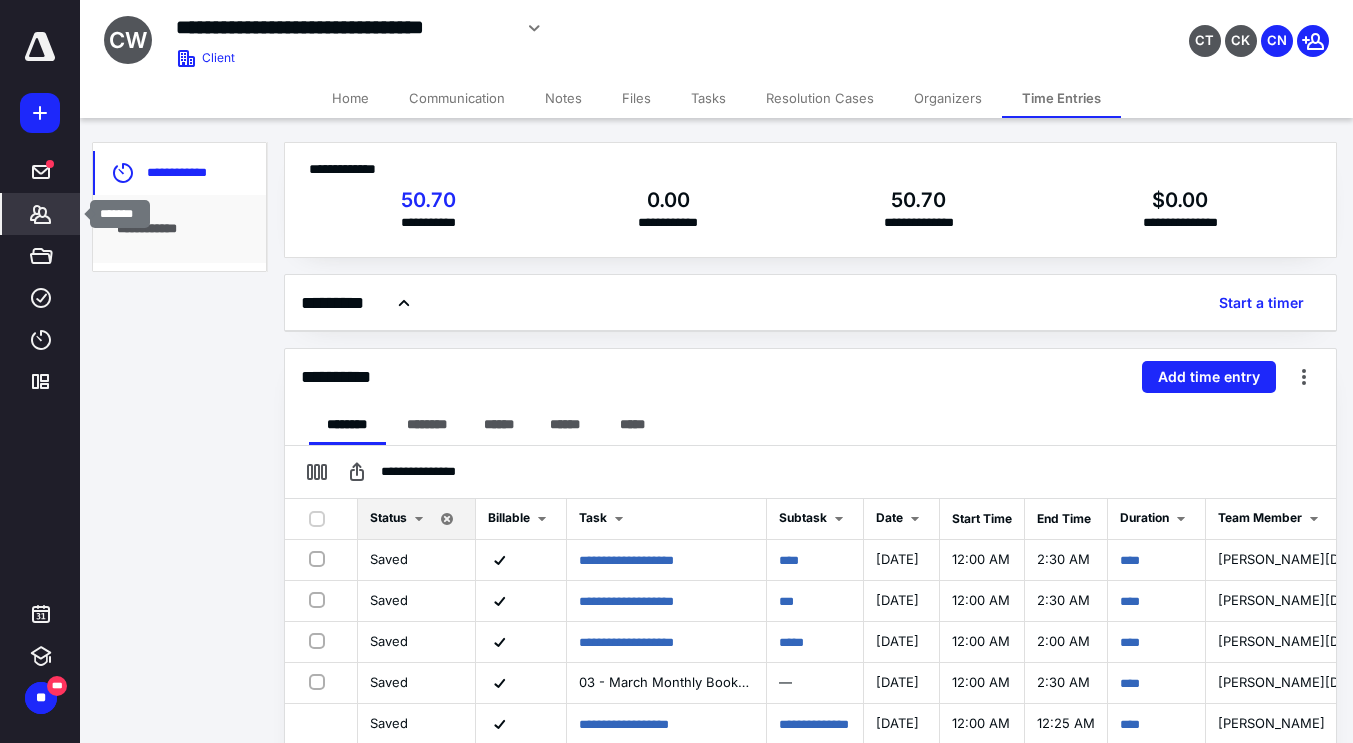 click on "*******" at bounding box center [41, 214] 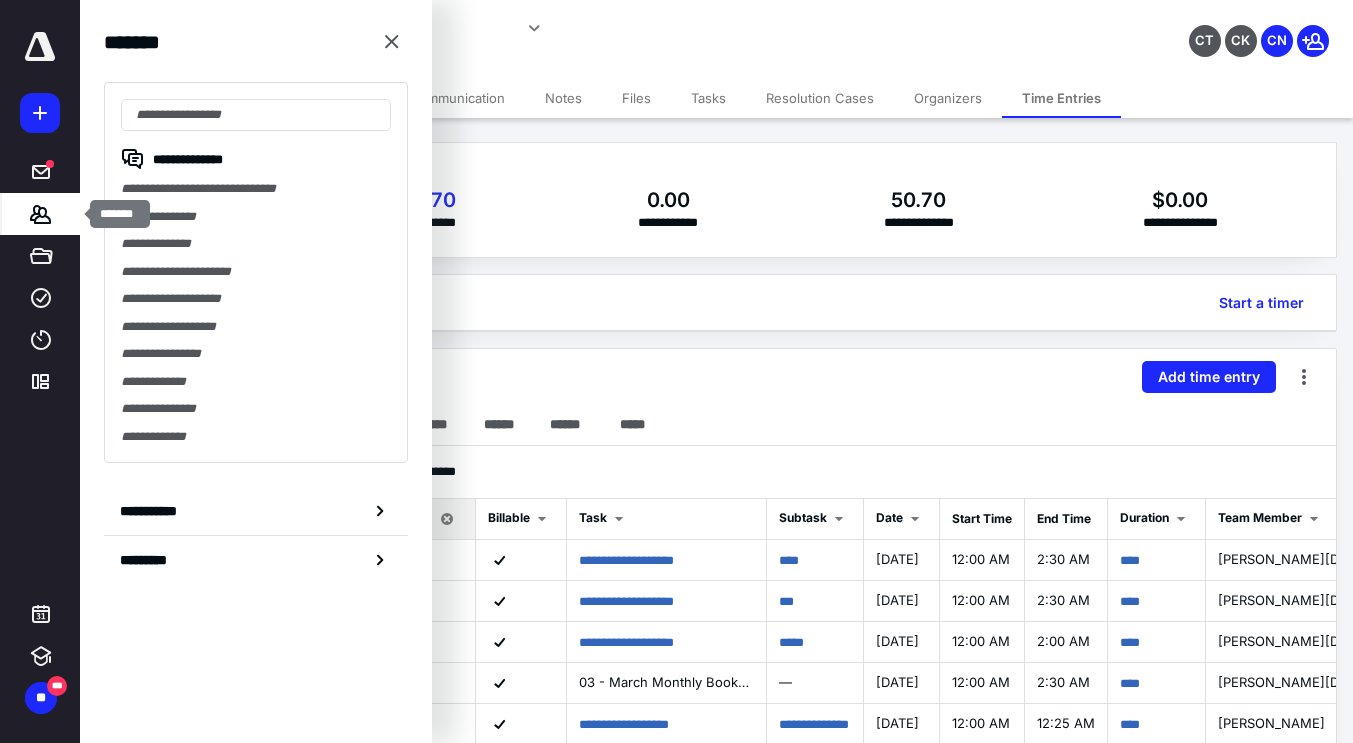 type on "*" 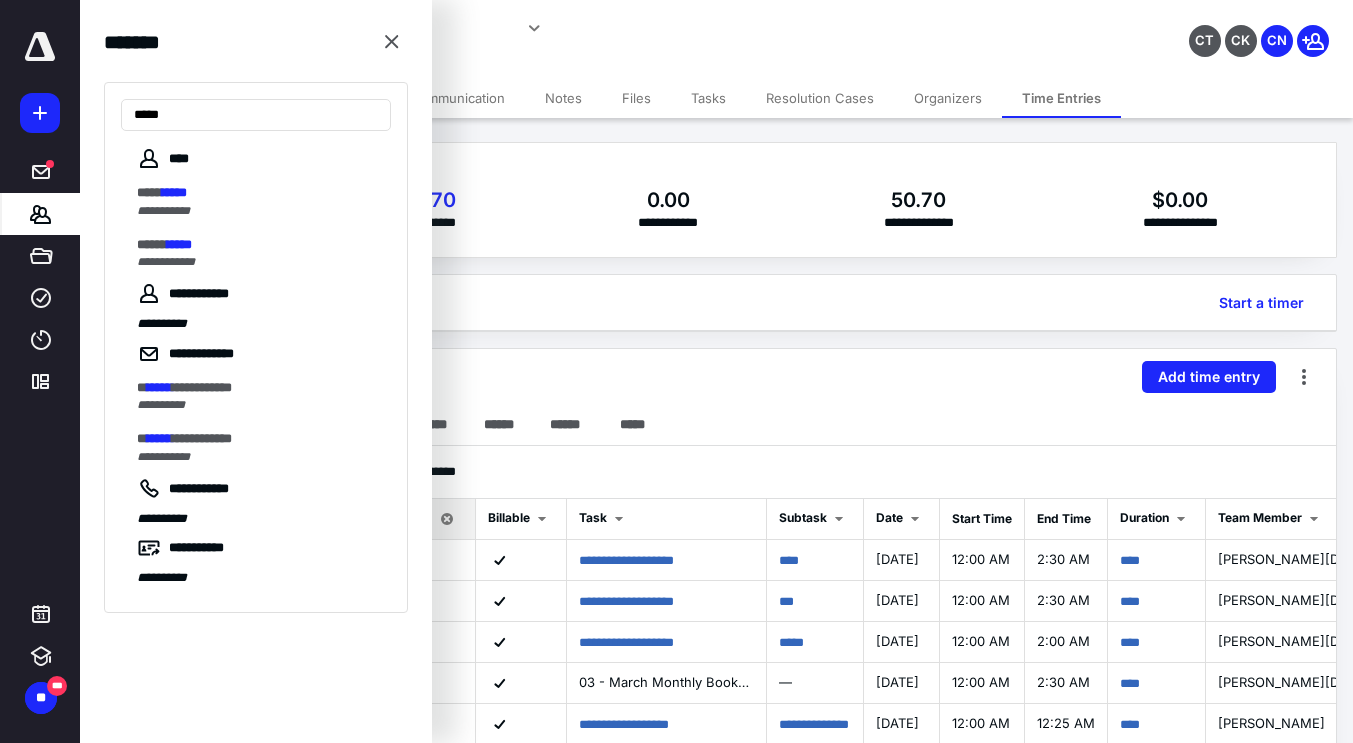 type on "*****" 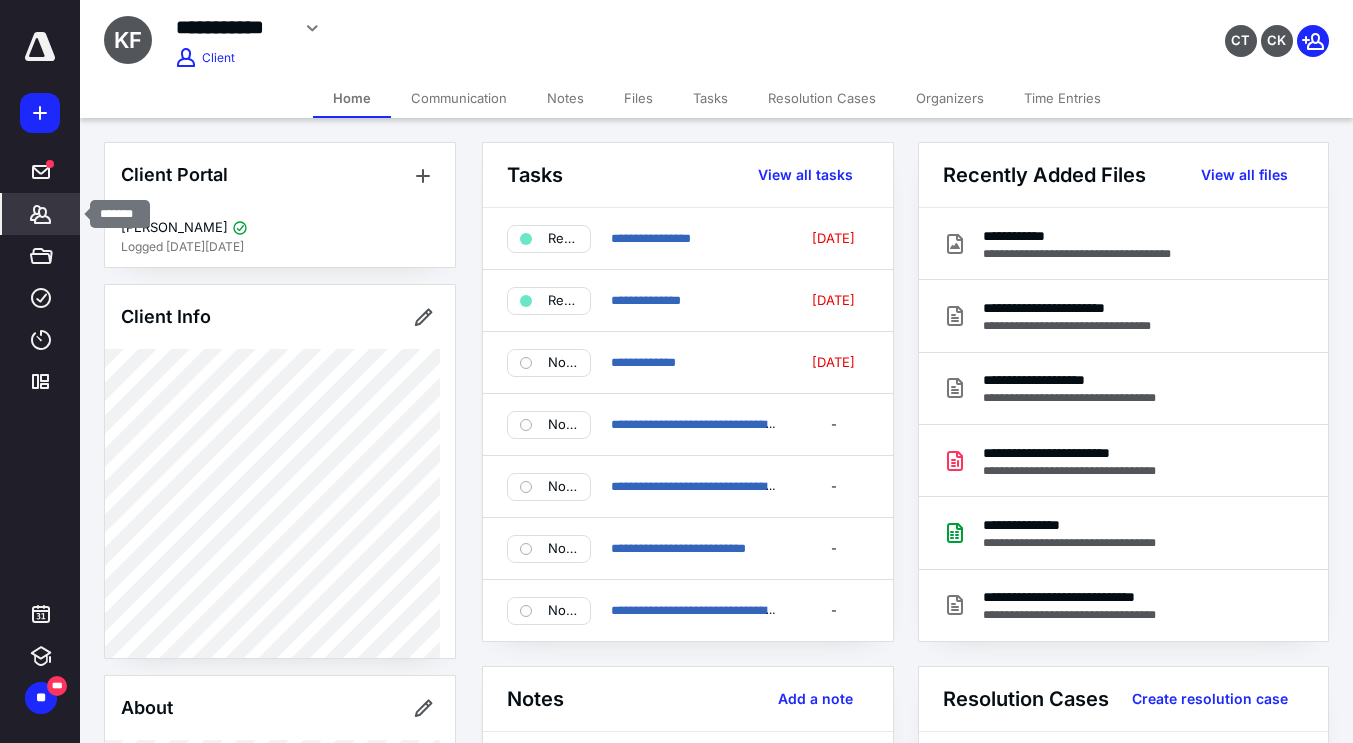 click 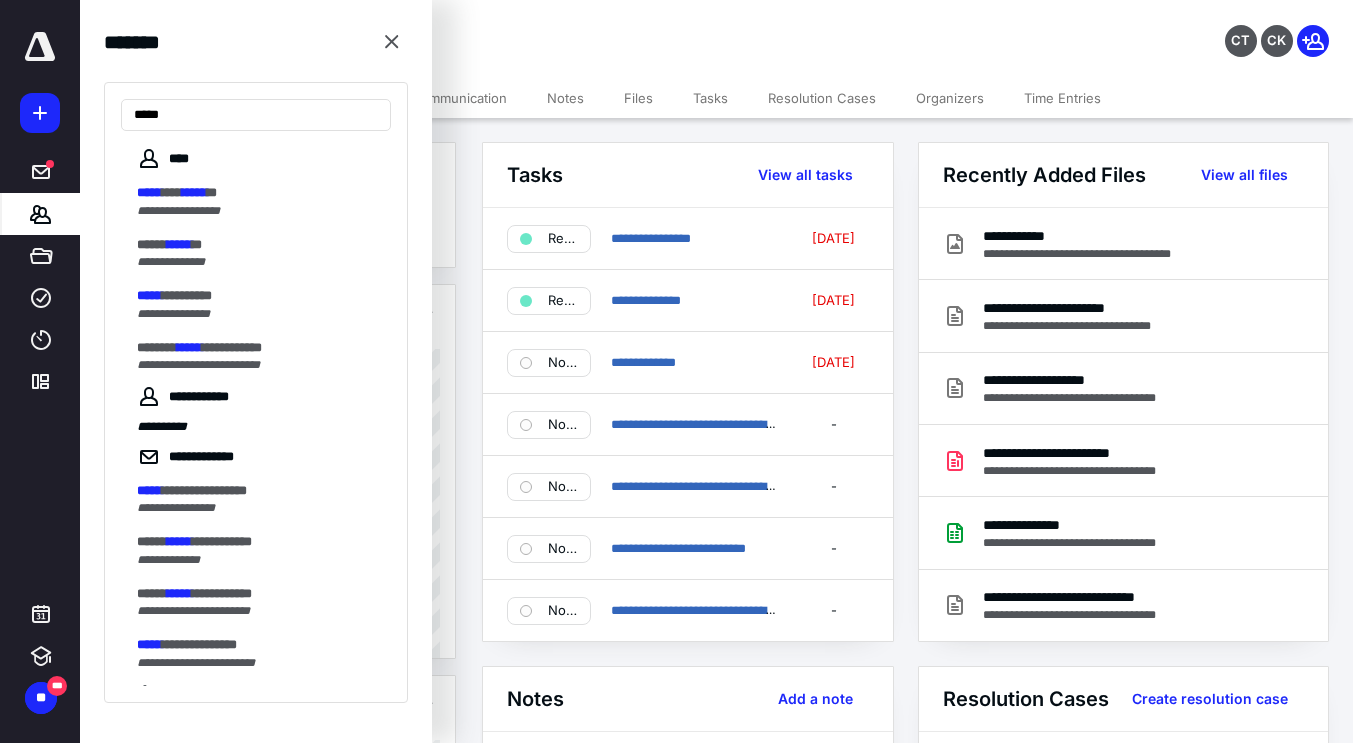 type on "*****" 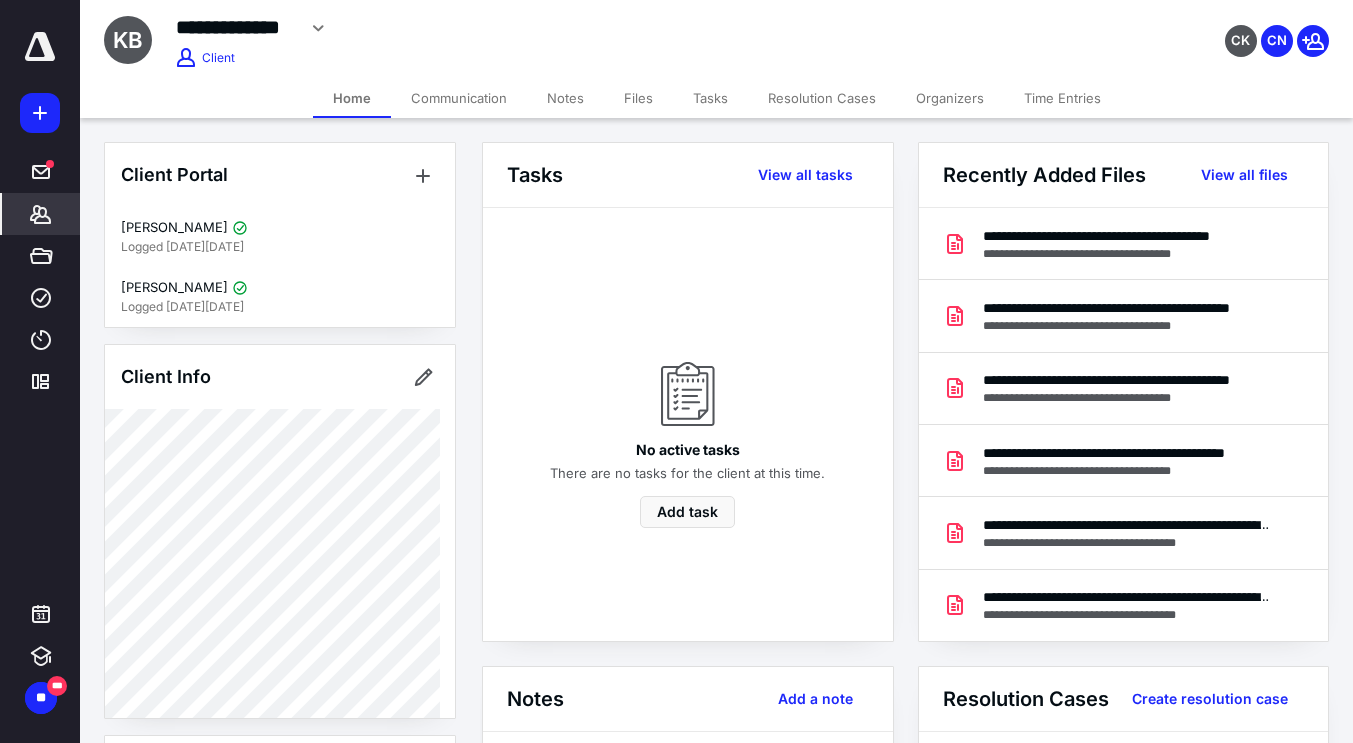 click on "Files" at bounding box center [638, 98] 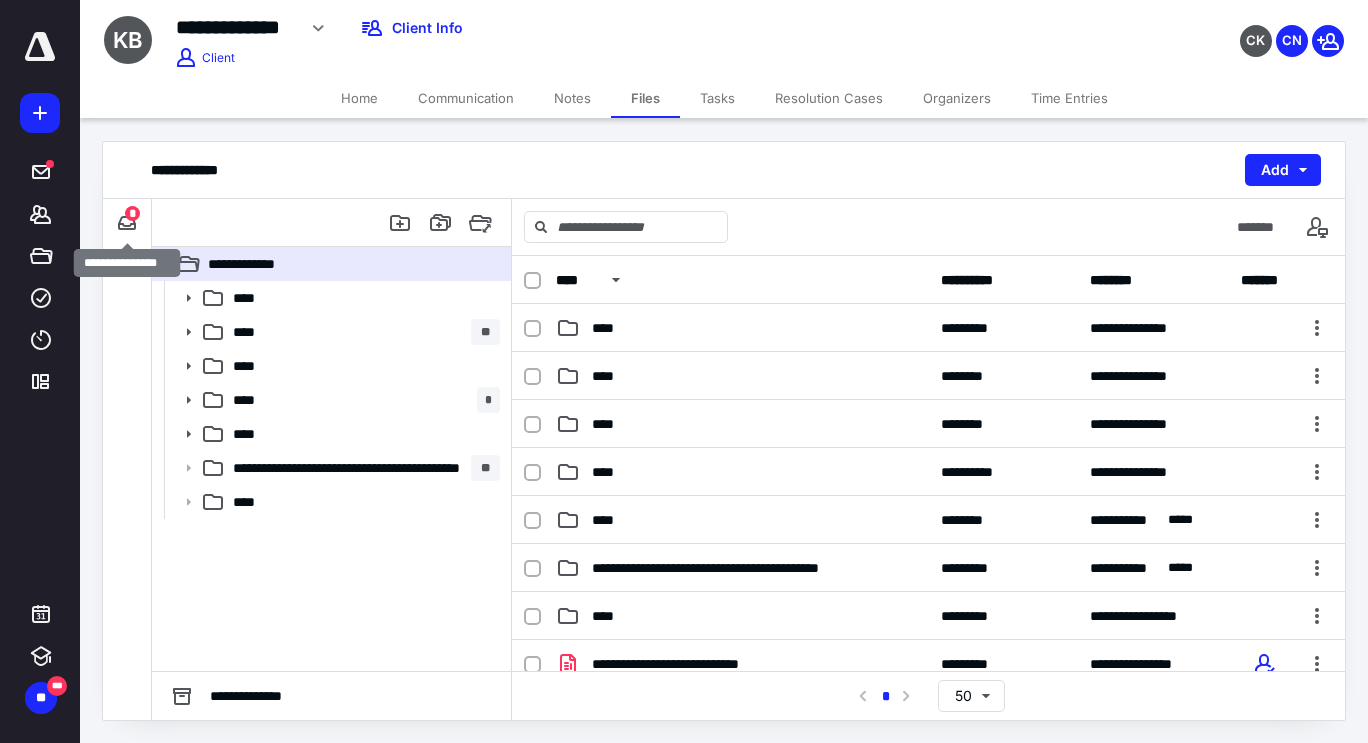 click at bounding box center (127, 223) 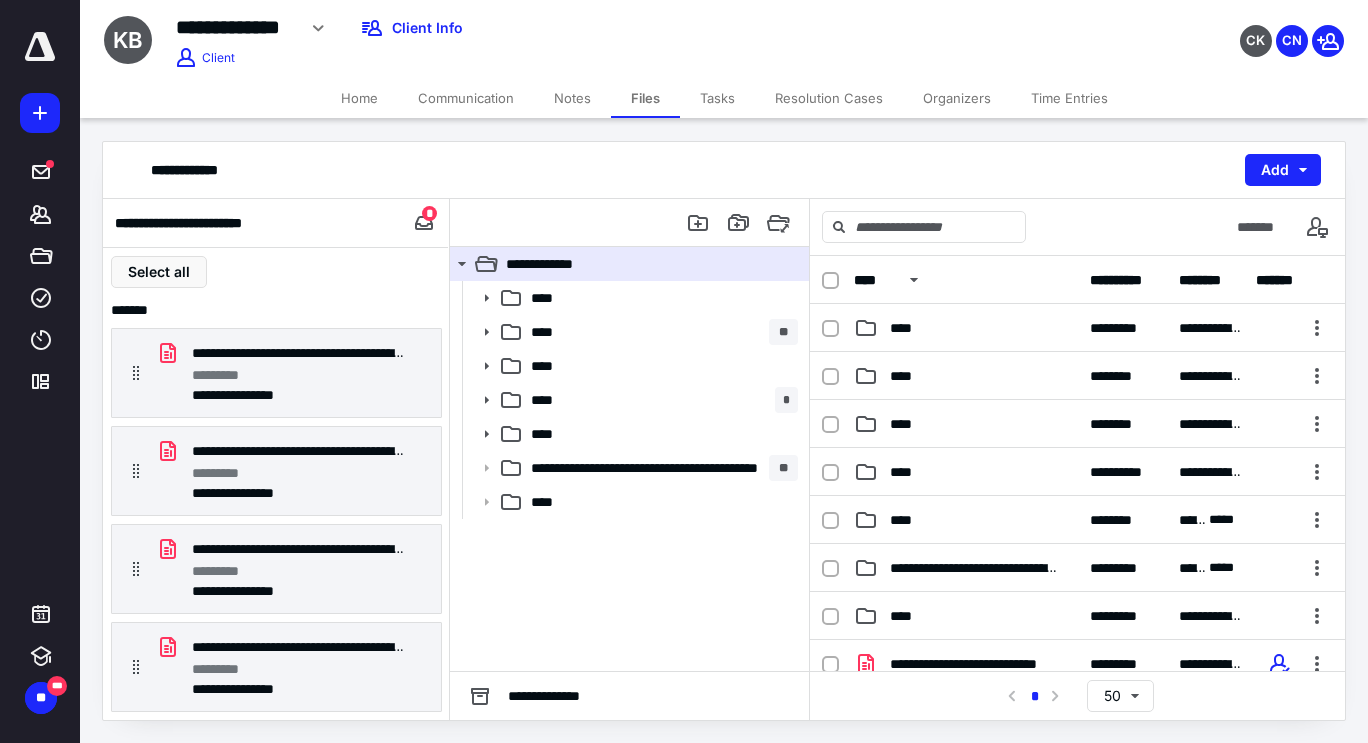 click on "**********" at bounding box center (310, 689) 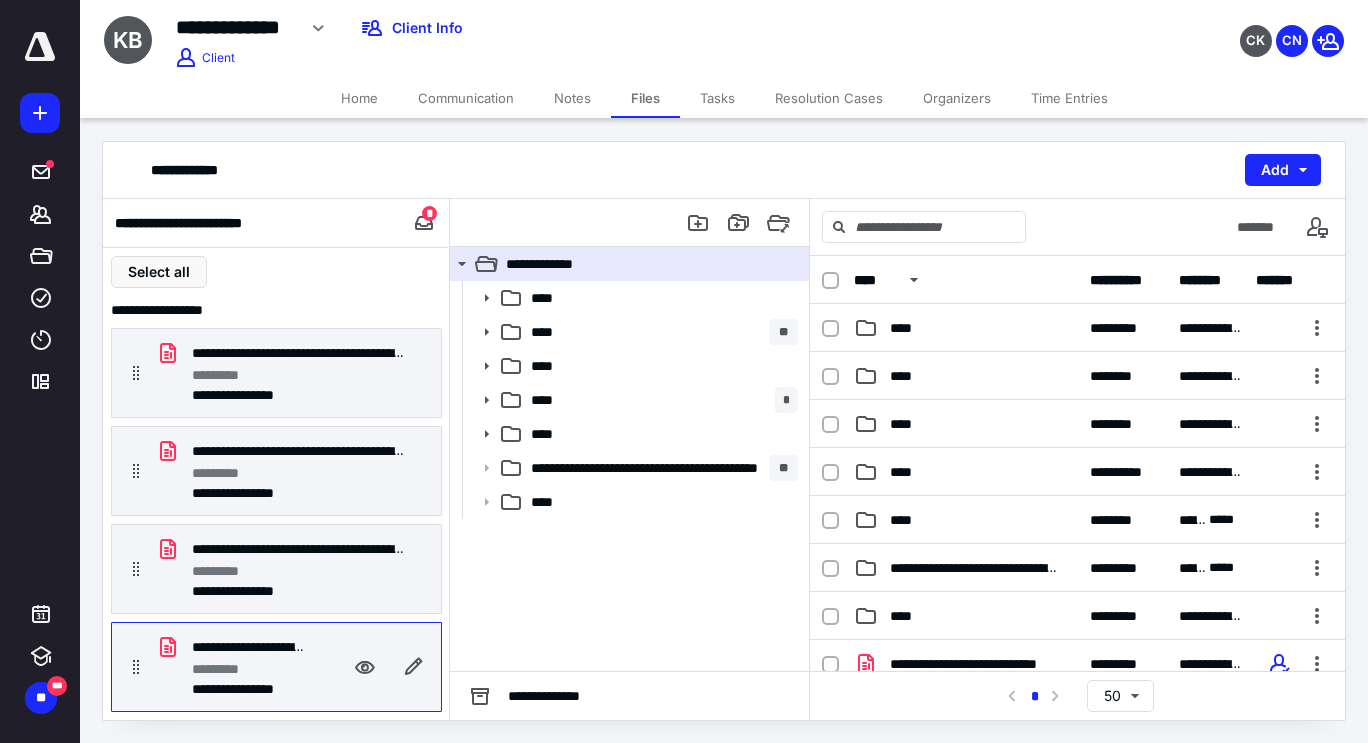 click at bounding box center [365, 667] 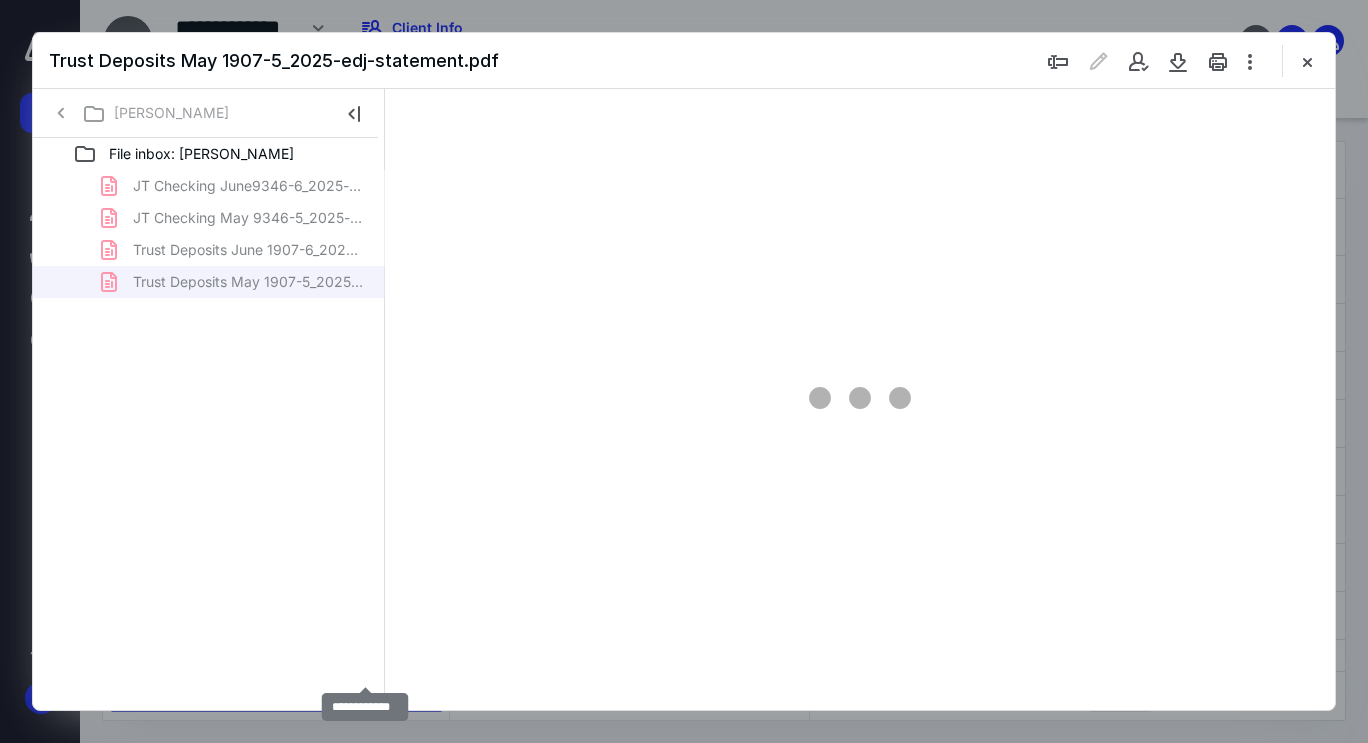 scroll, scrollTop: 0, scrollLeft: 0, axis: both 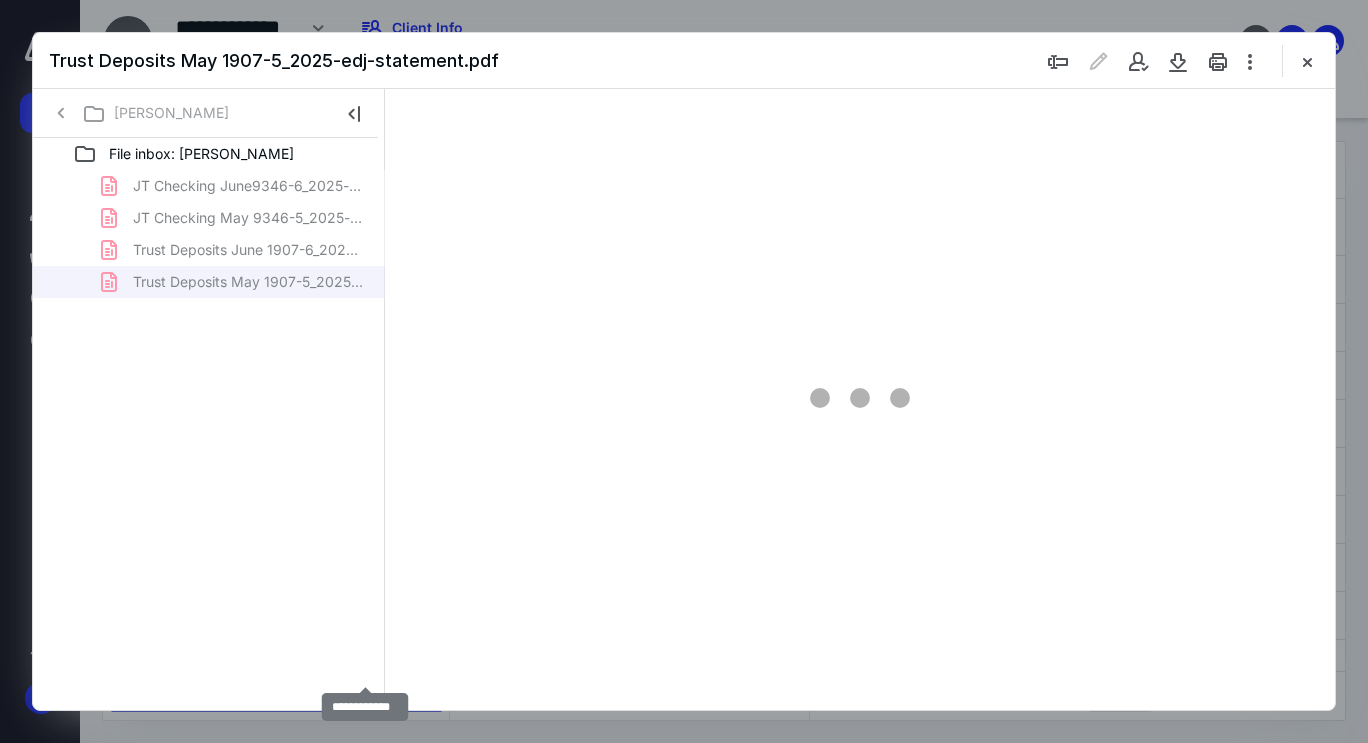type on "68" 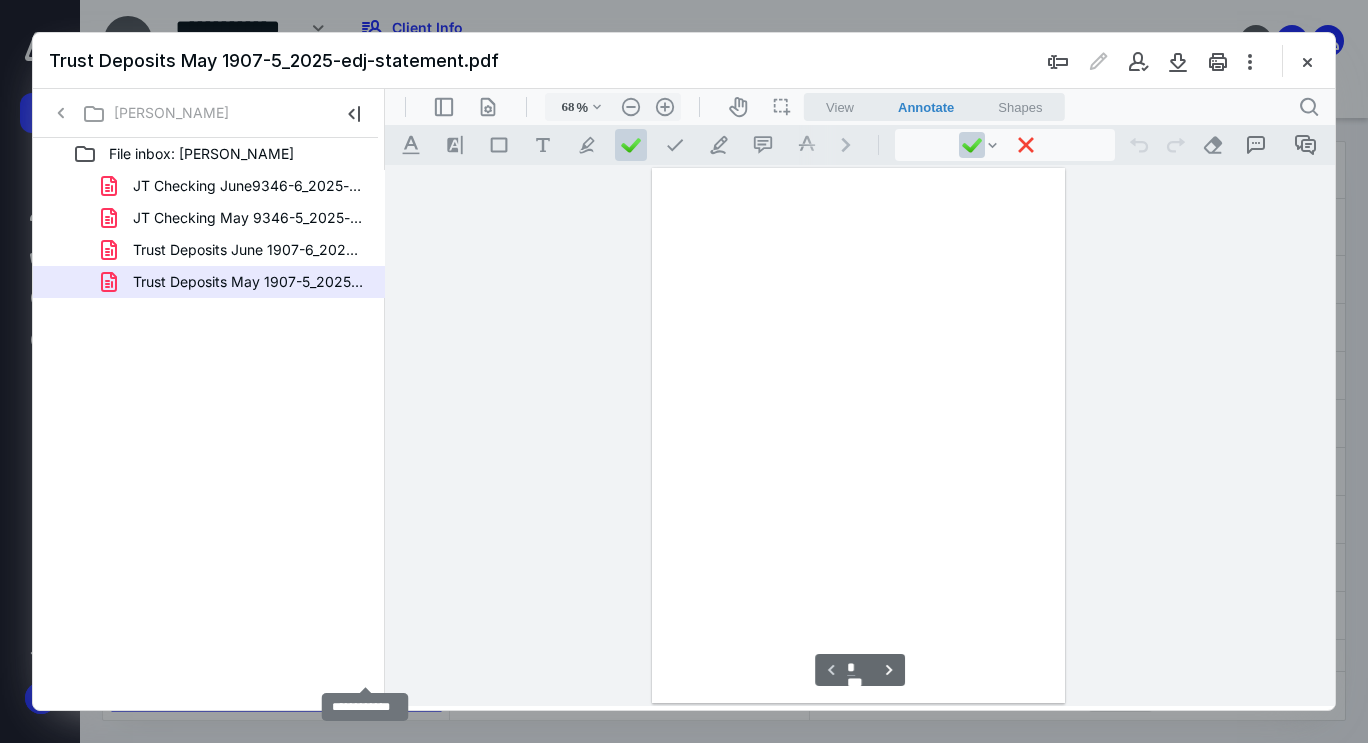 scroll, scrollTop: 79, scrollLeft: 0, axis: vertical 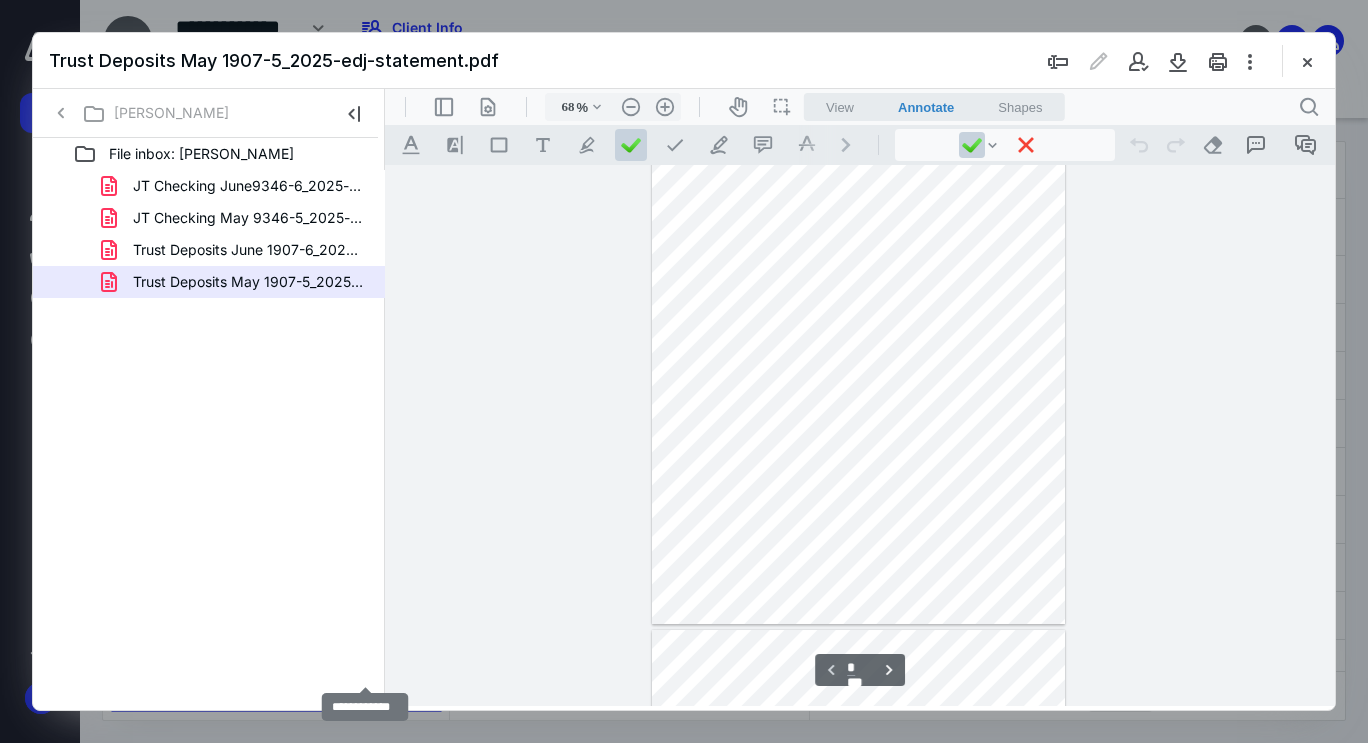 click at bounding box center [1178, 61] 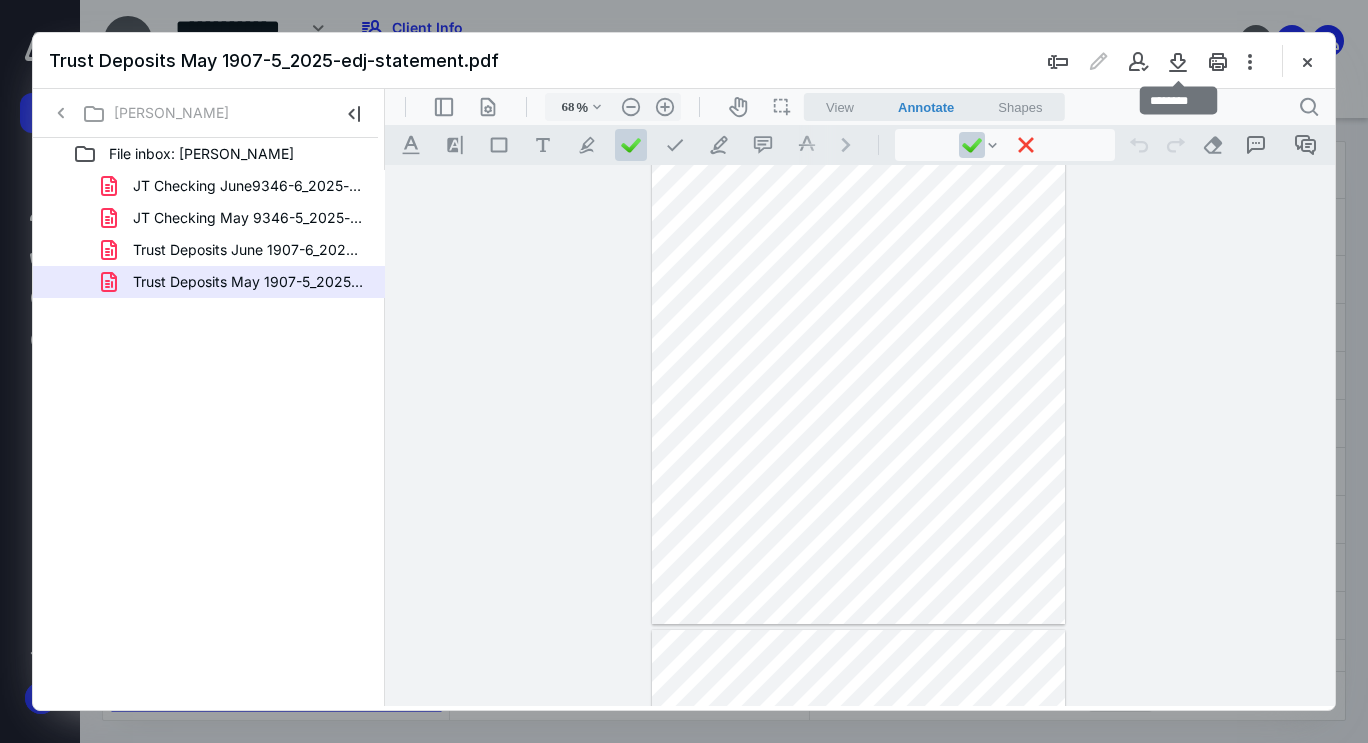 click at bounding box center (1307, 61) 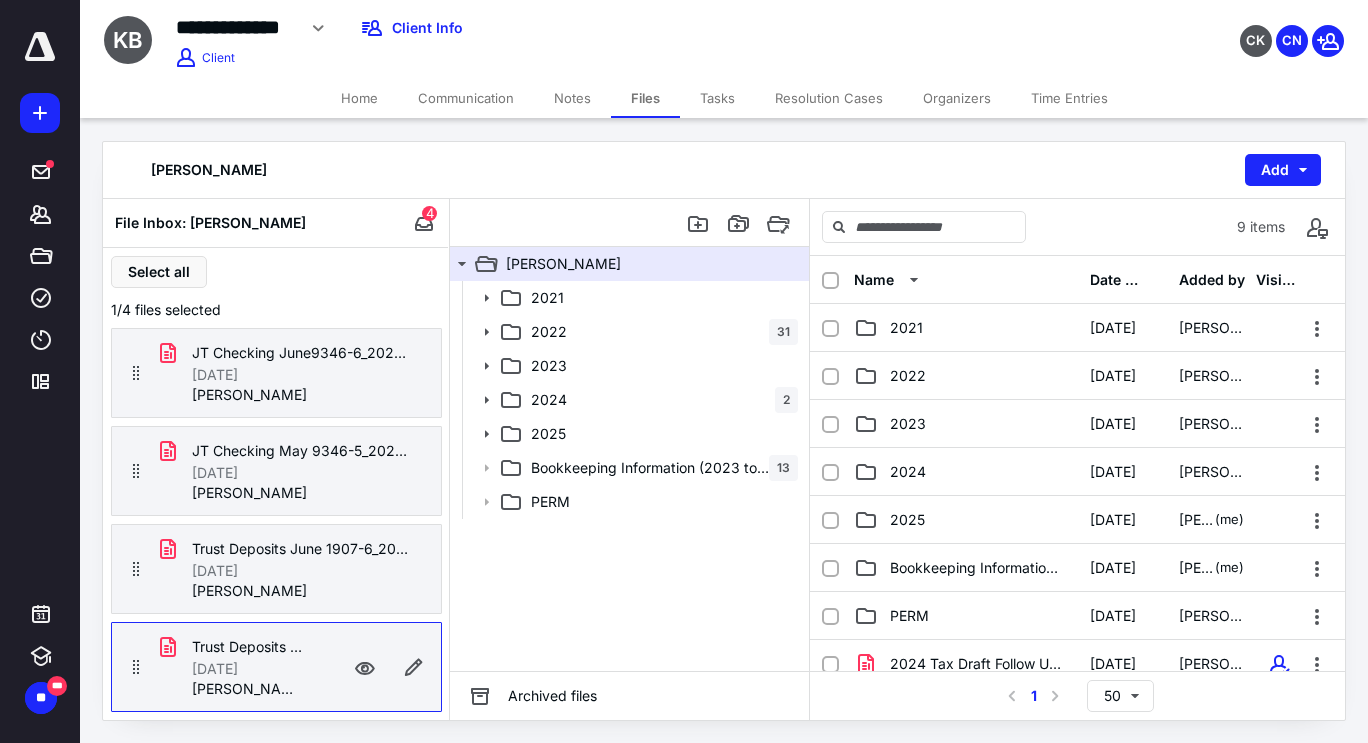 click on "[DATE]" at bounding box center [304, 571] 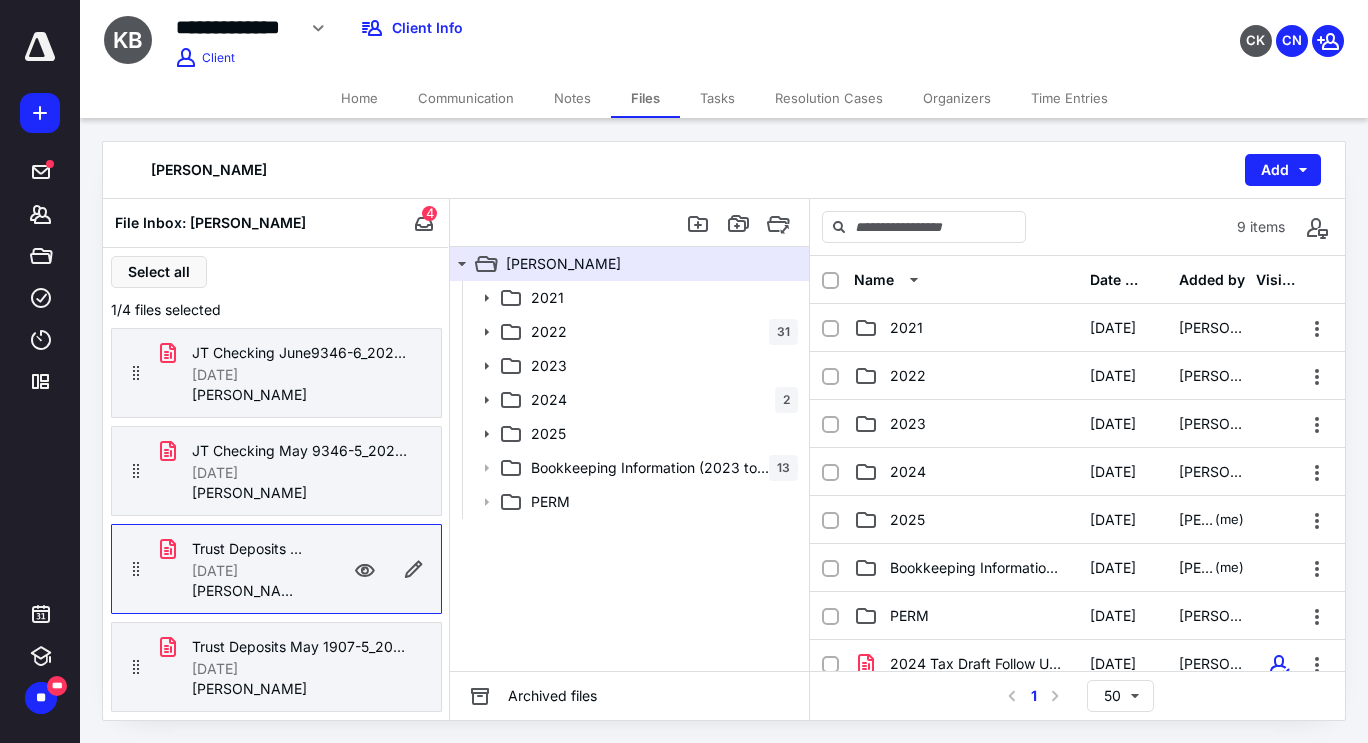 click at bounding box center (365, 569) 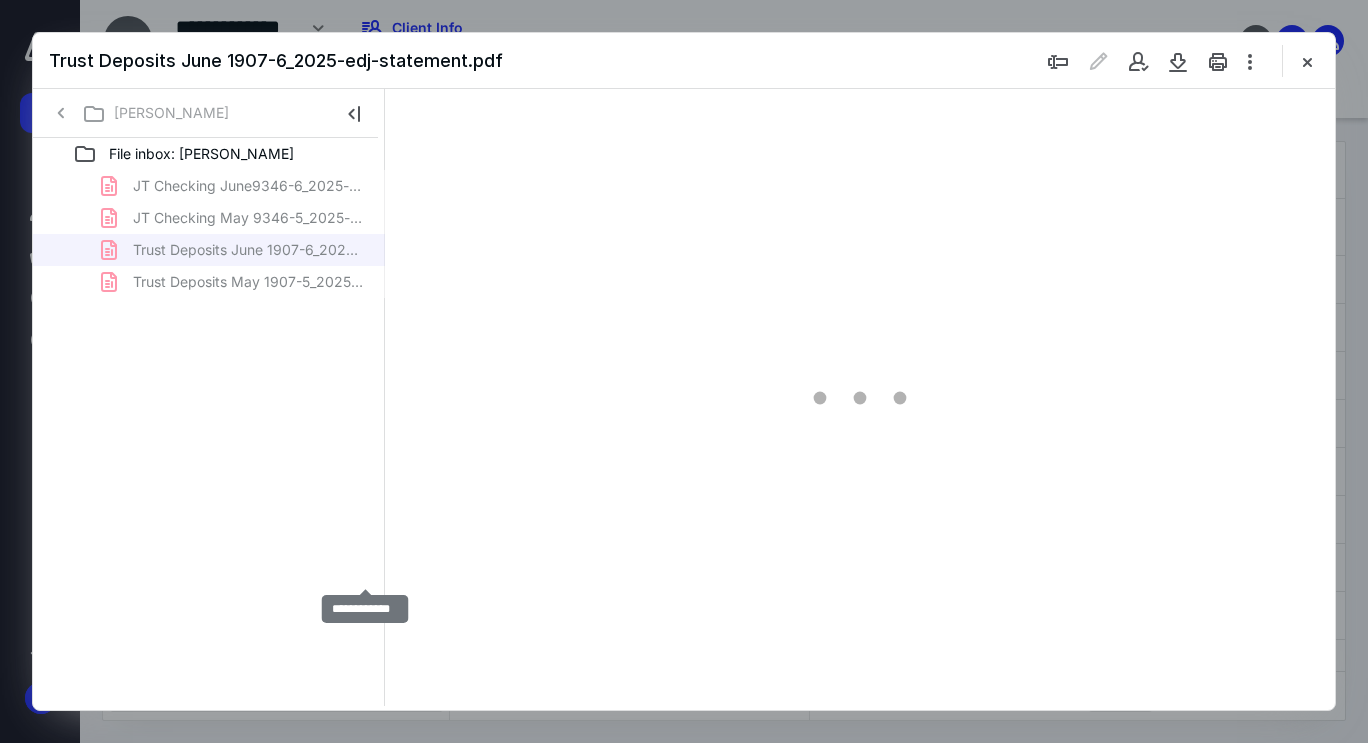 scroll, scrollTop: 0, scrollLeft: 0, axis: both 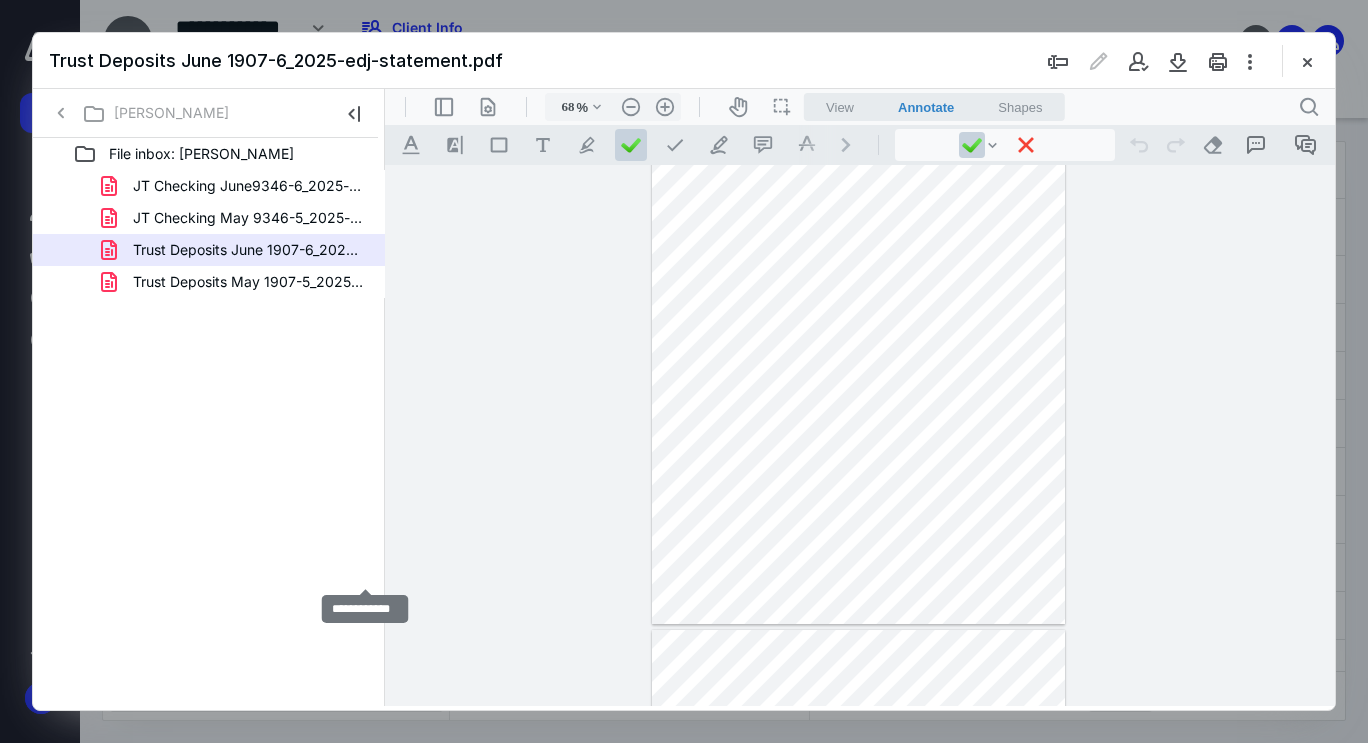 click at bounding box center (1178, 61) 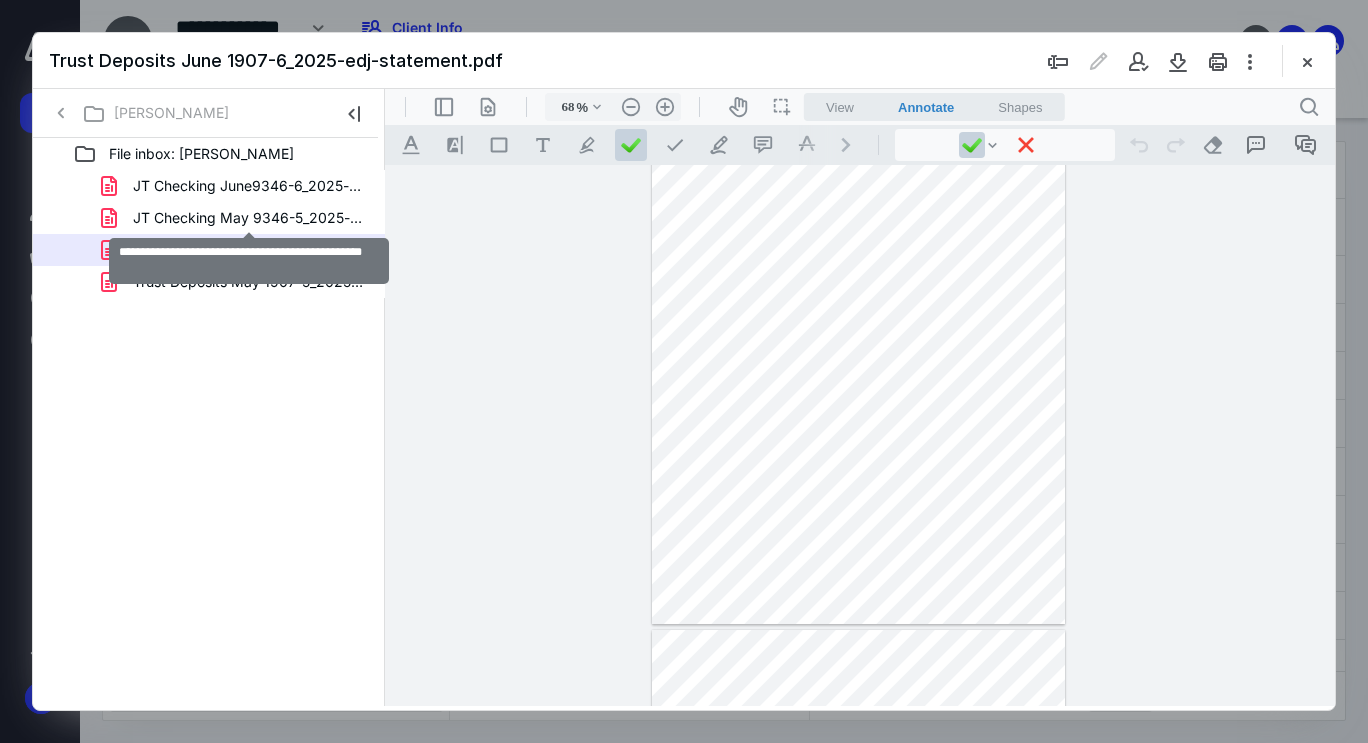 click on "JT Checking May 9346-5_2025-edj-statement (1).pdf" at bounding box center (249, 218) 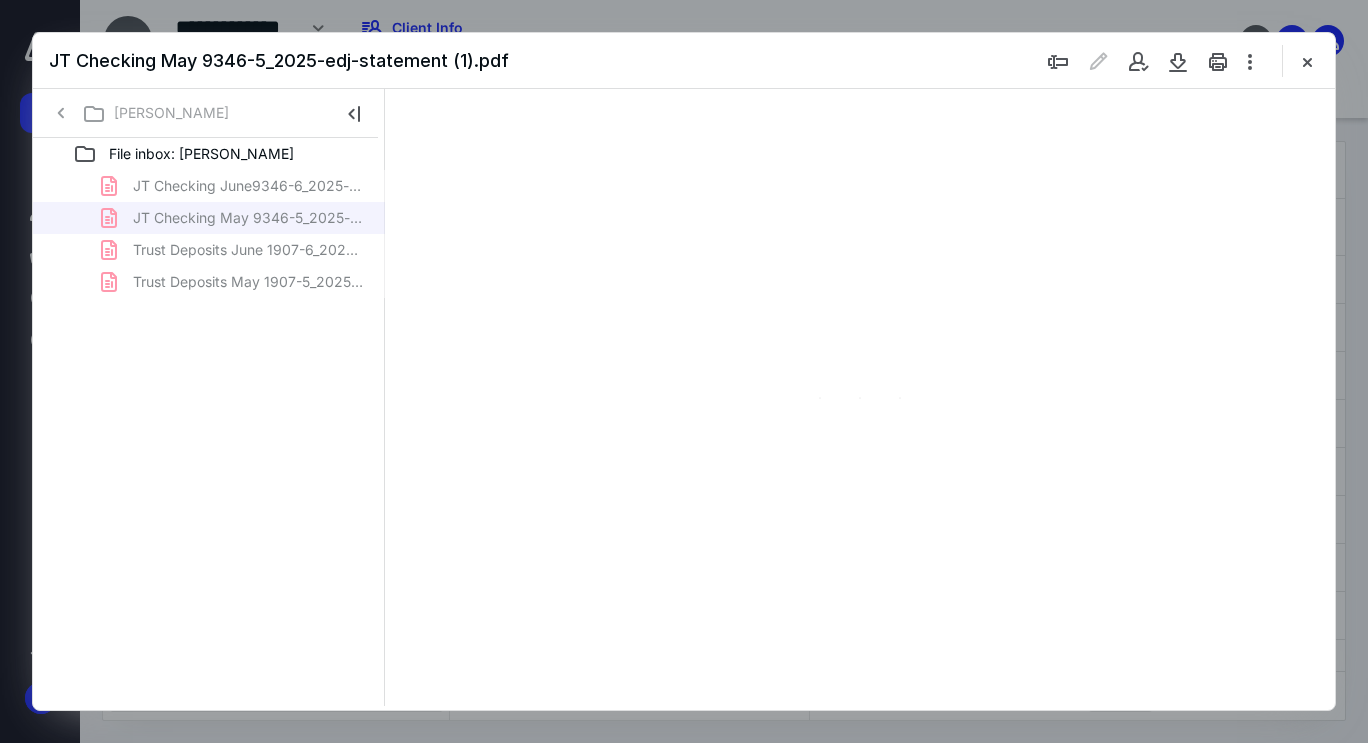 type on "68" 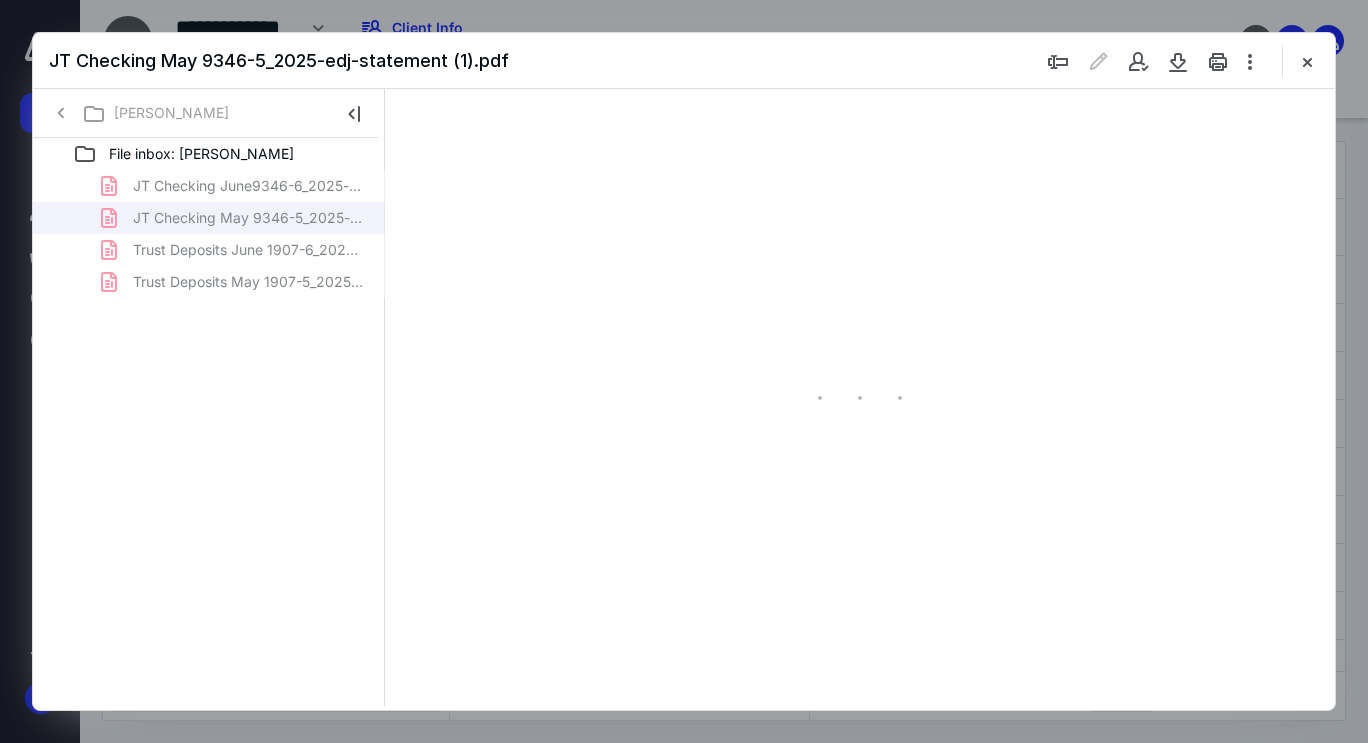 scroll, scrollTop: 79, scrollLeft: 0, axis: vertical 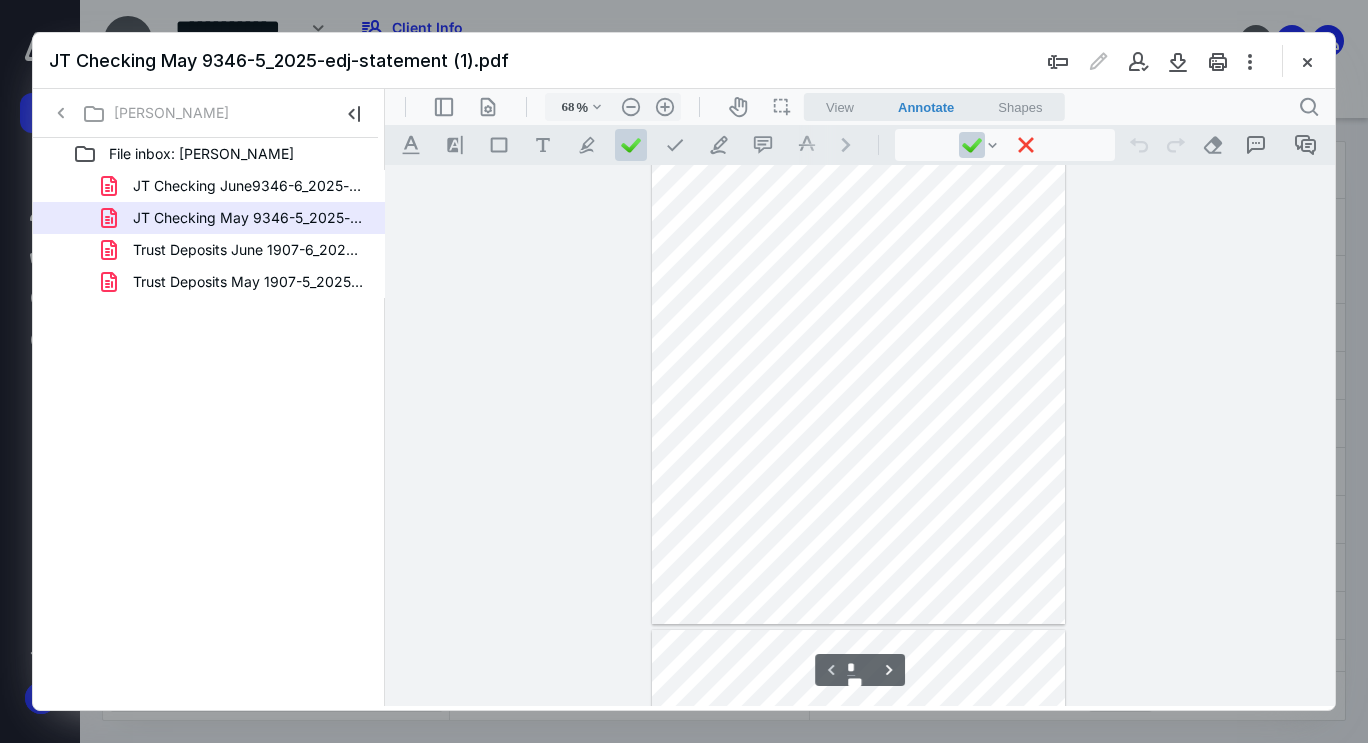 click at bounding box center (860, 435) 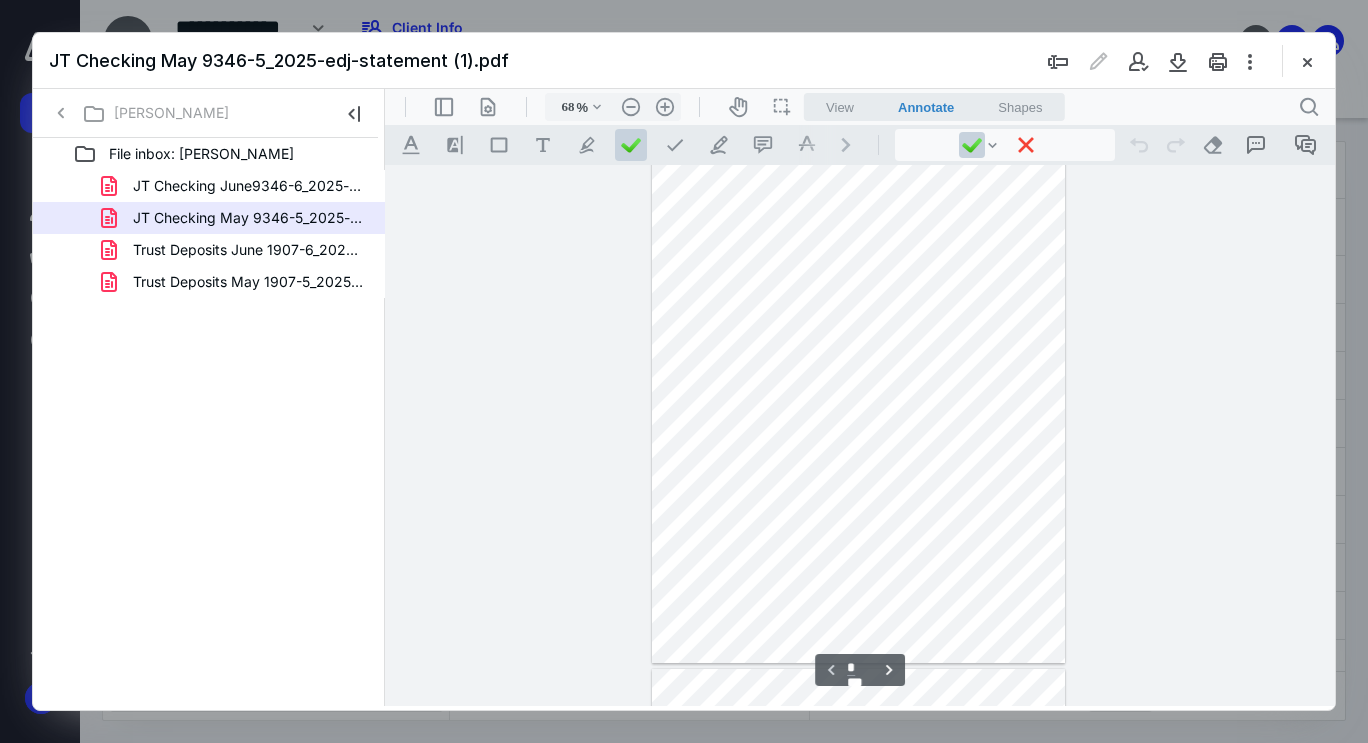scroll, scrollTop: 120, scrollLeft: 0, axis: vertical 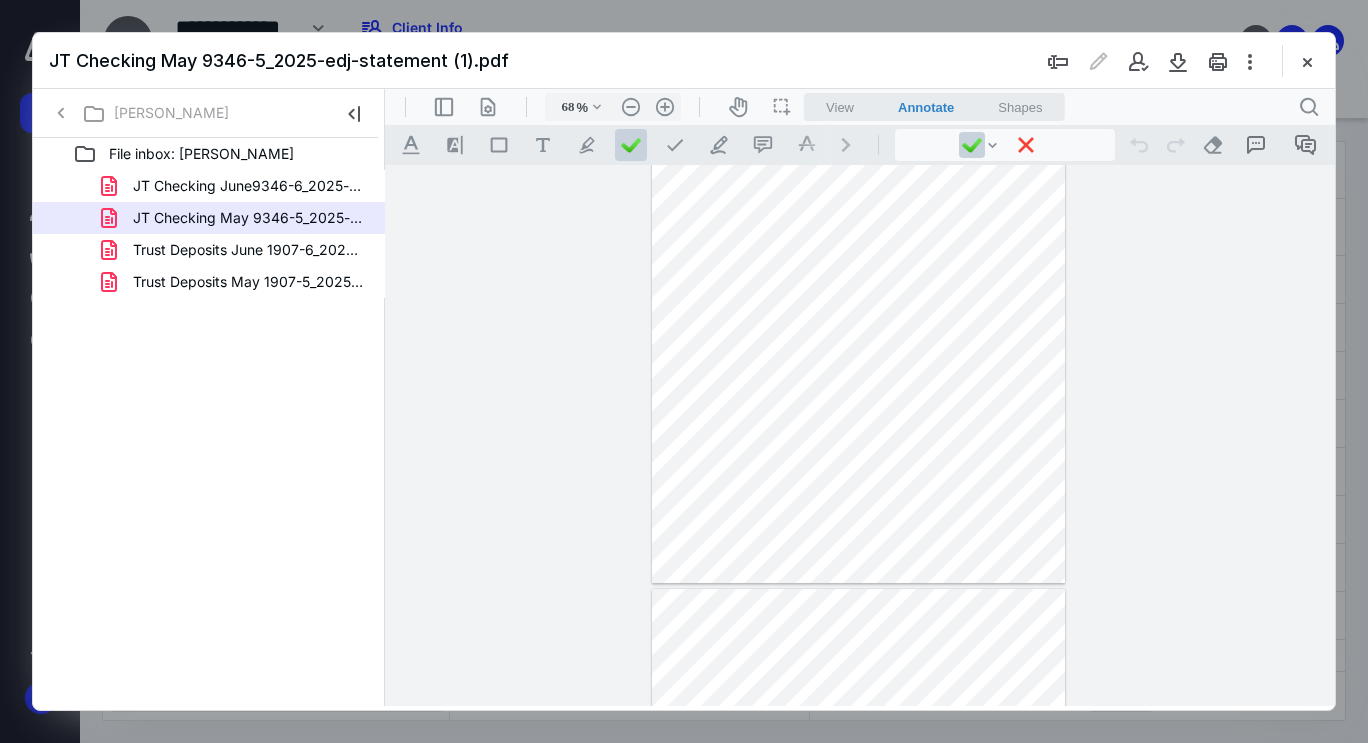 click at bounding box center [860, 435] 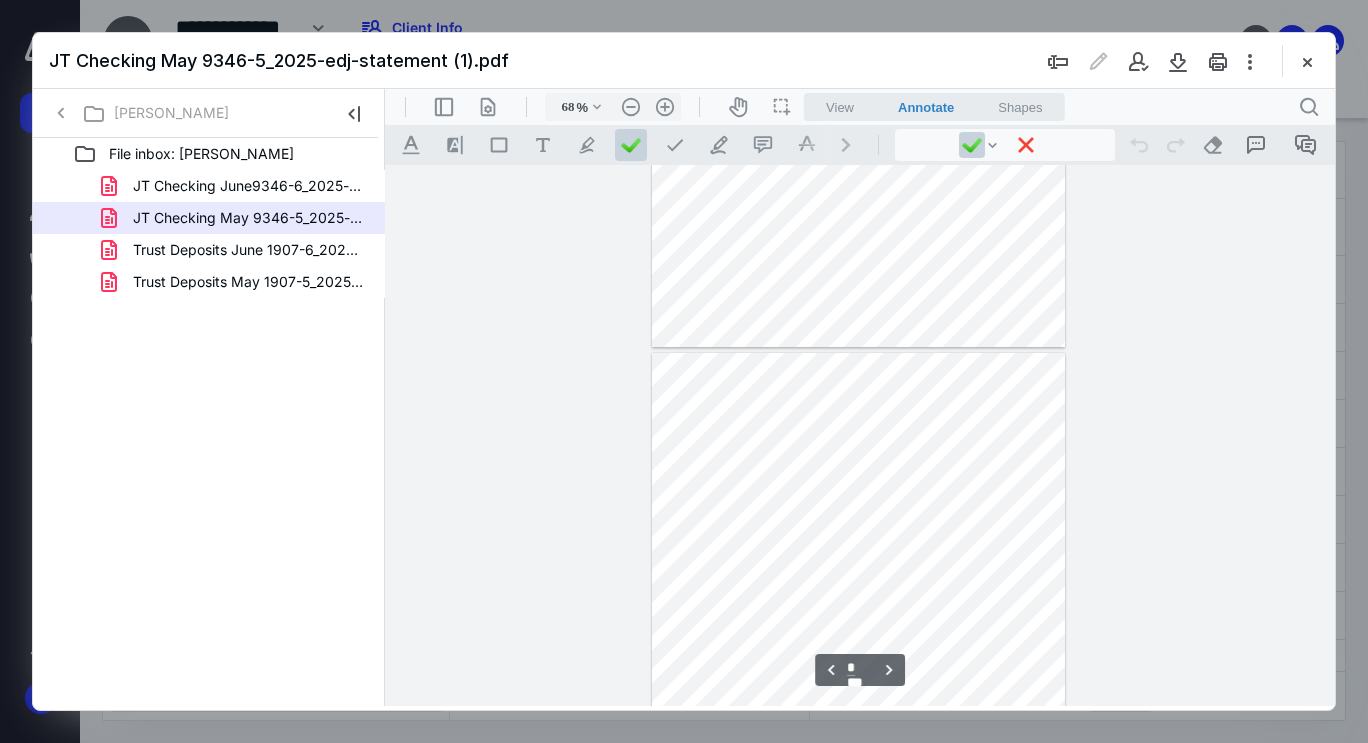 scroll, scrollTop: 1920, scrollLeft: 0, axis: vertical 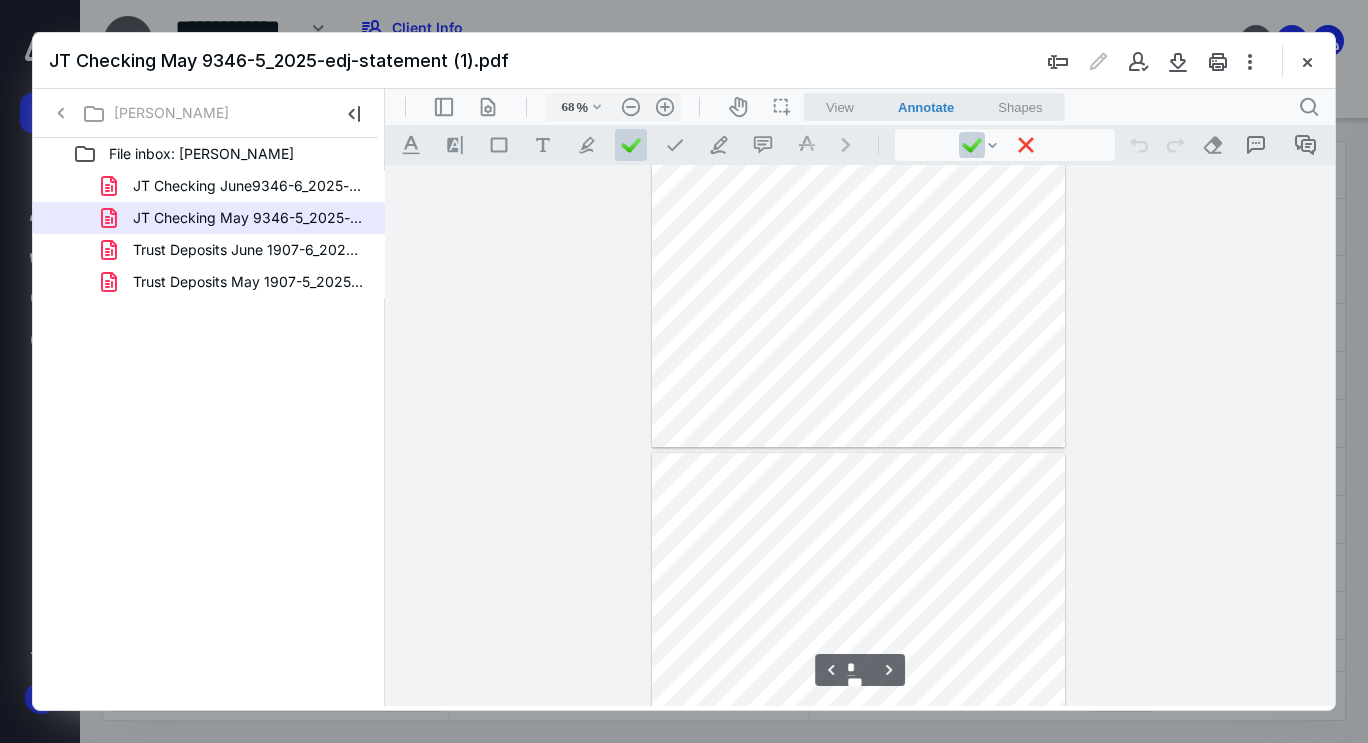 type on "*" 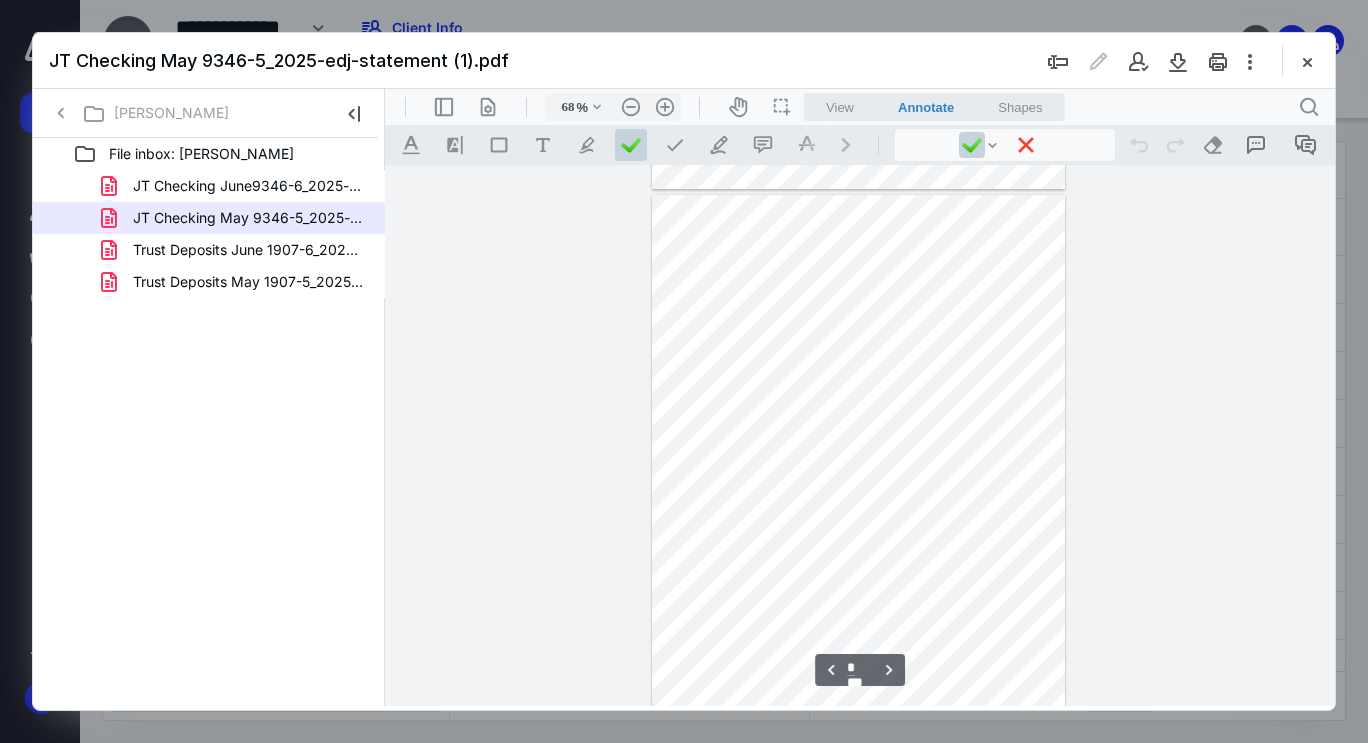 scroll, scrollTop: 2680, scrollLeft: 0, axis: vertical 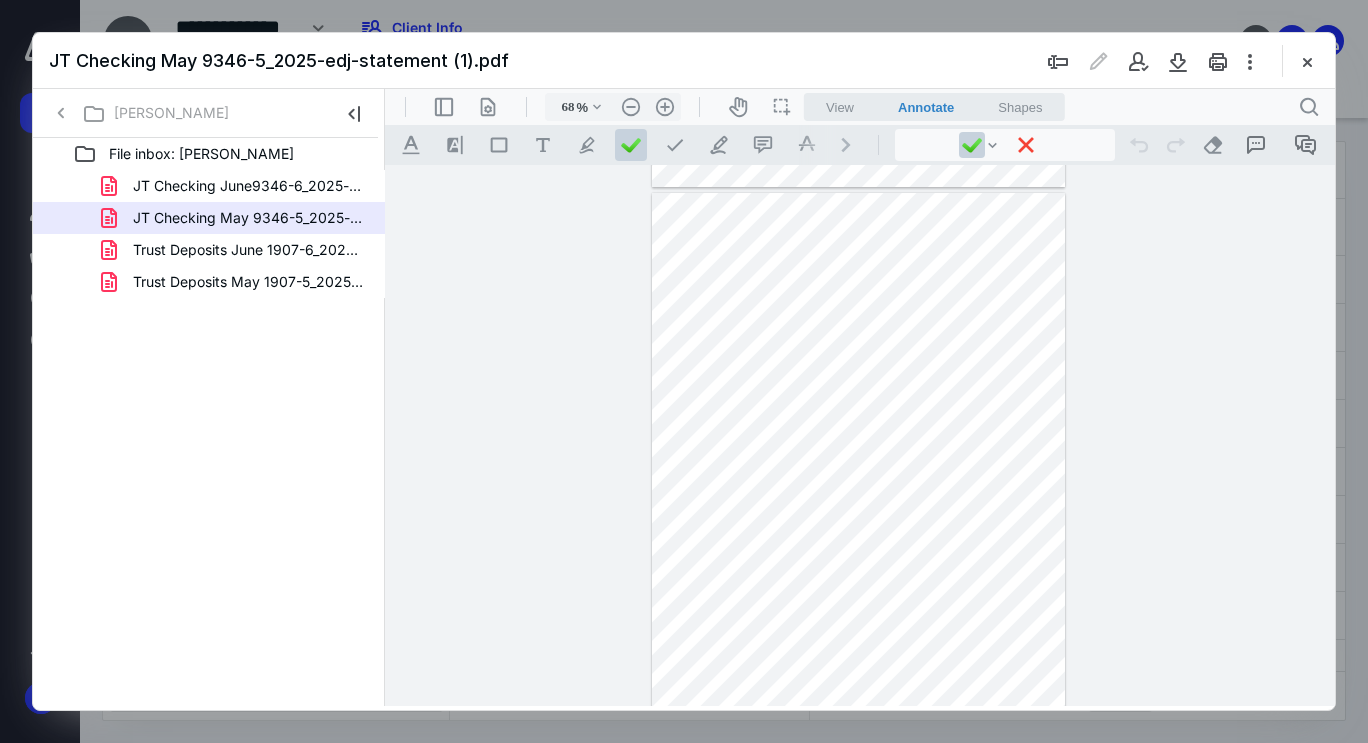 click on "JT Checking June9346-6_2025-edj-statement.pdf" at bounding box center (249, 186) 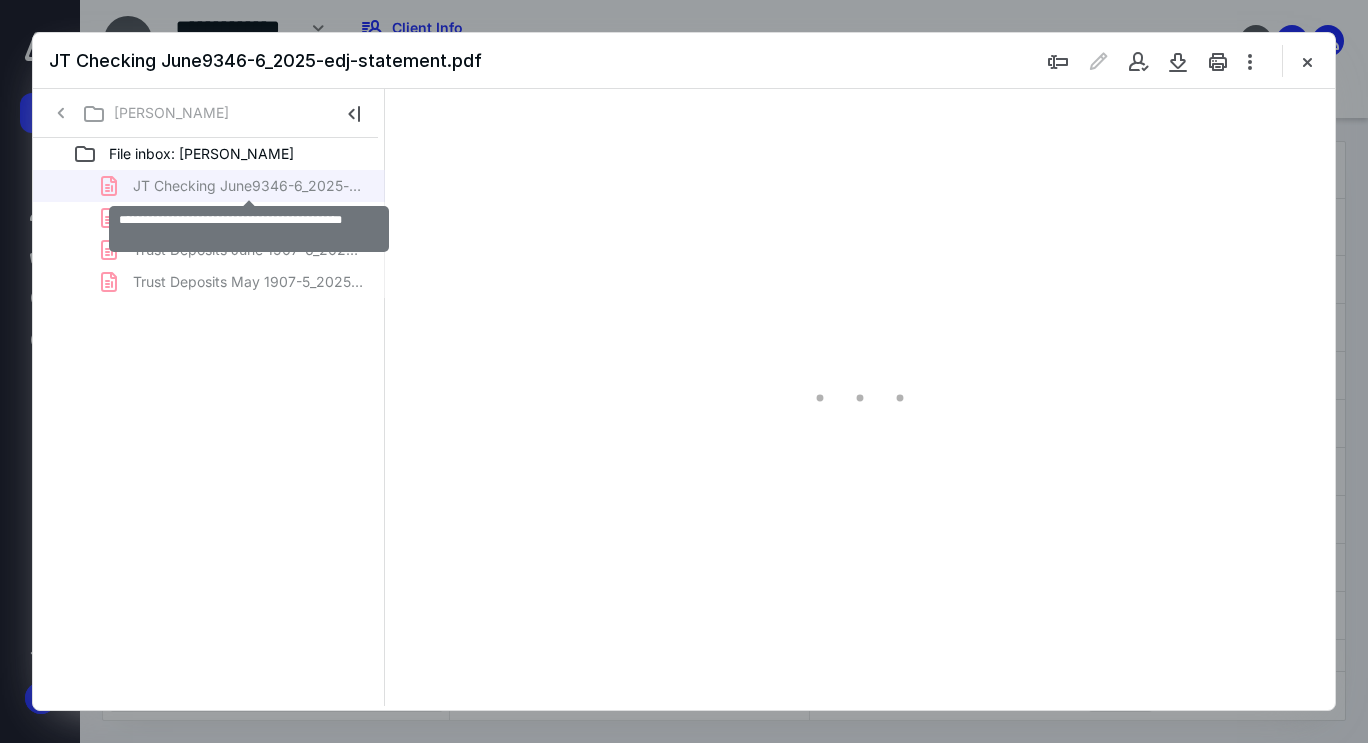 type on "68" 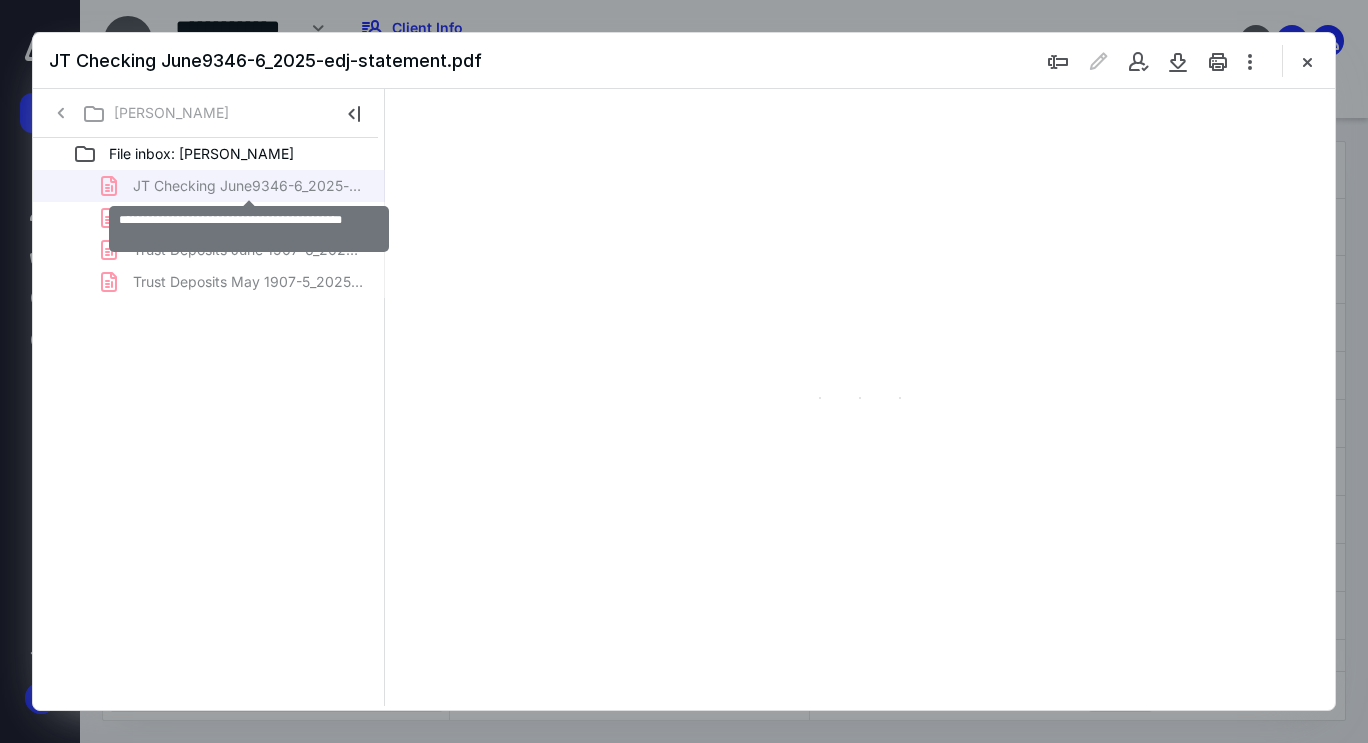 scroll, scrollTop: 79, scrollLeft: 0, axis: vertical 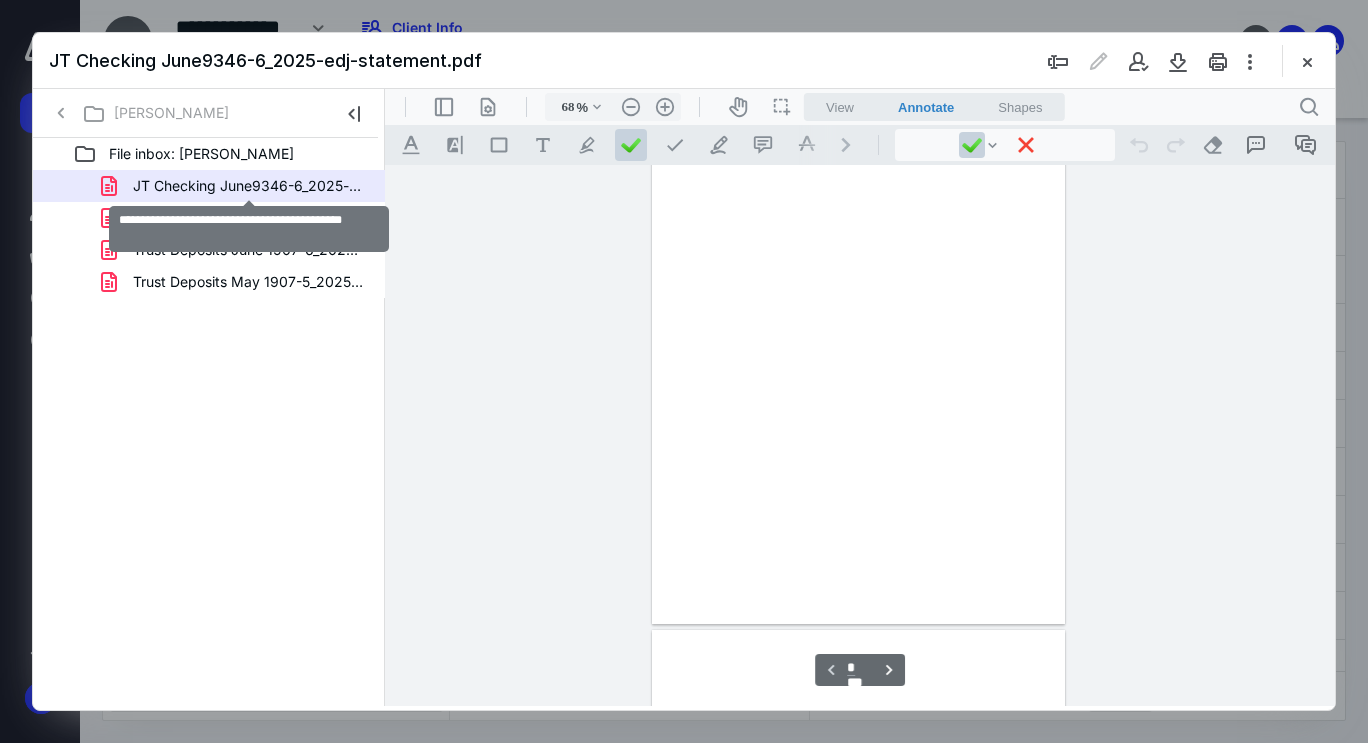 click at bounding box center [1307, 61] 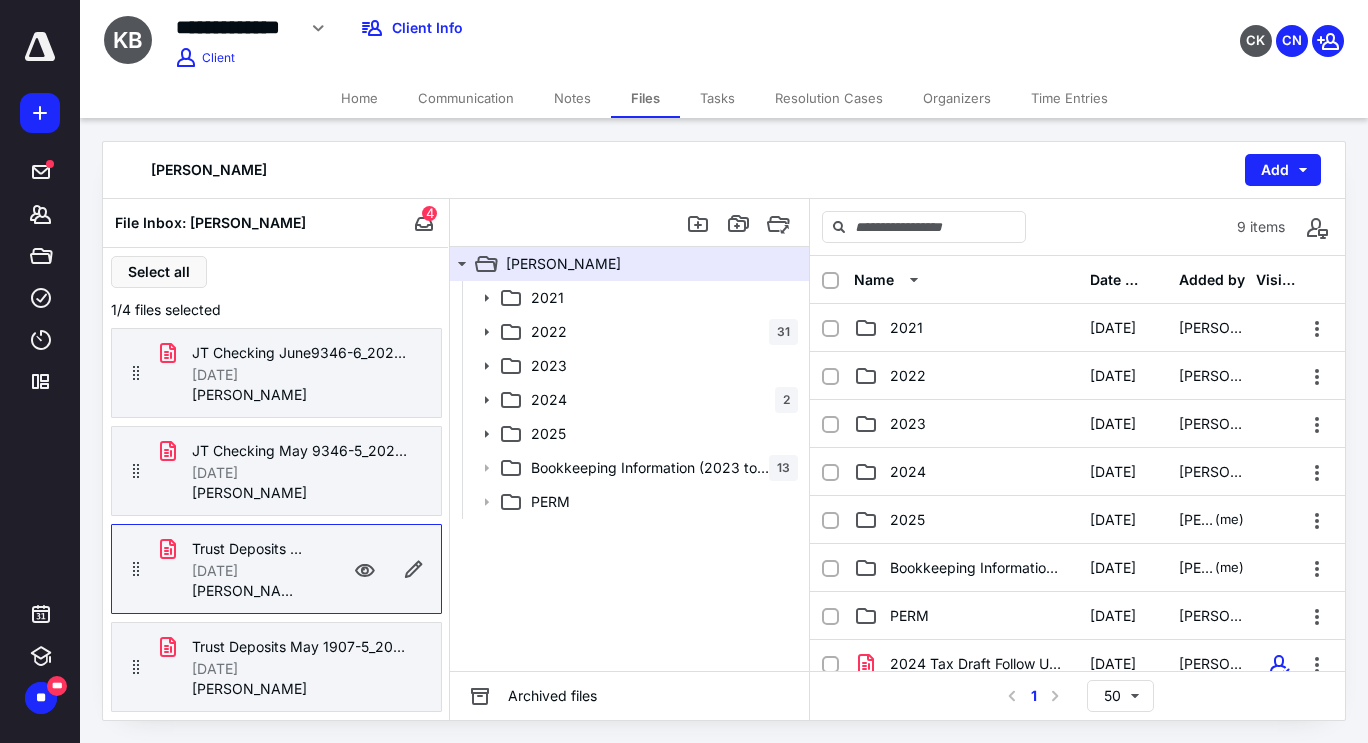 click on "[PERSON_NAME]" at bounding box center [310, 395] 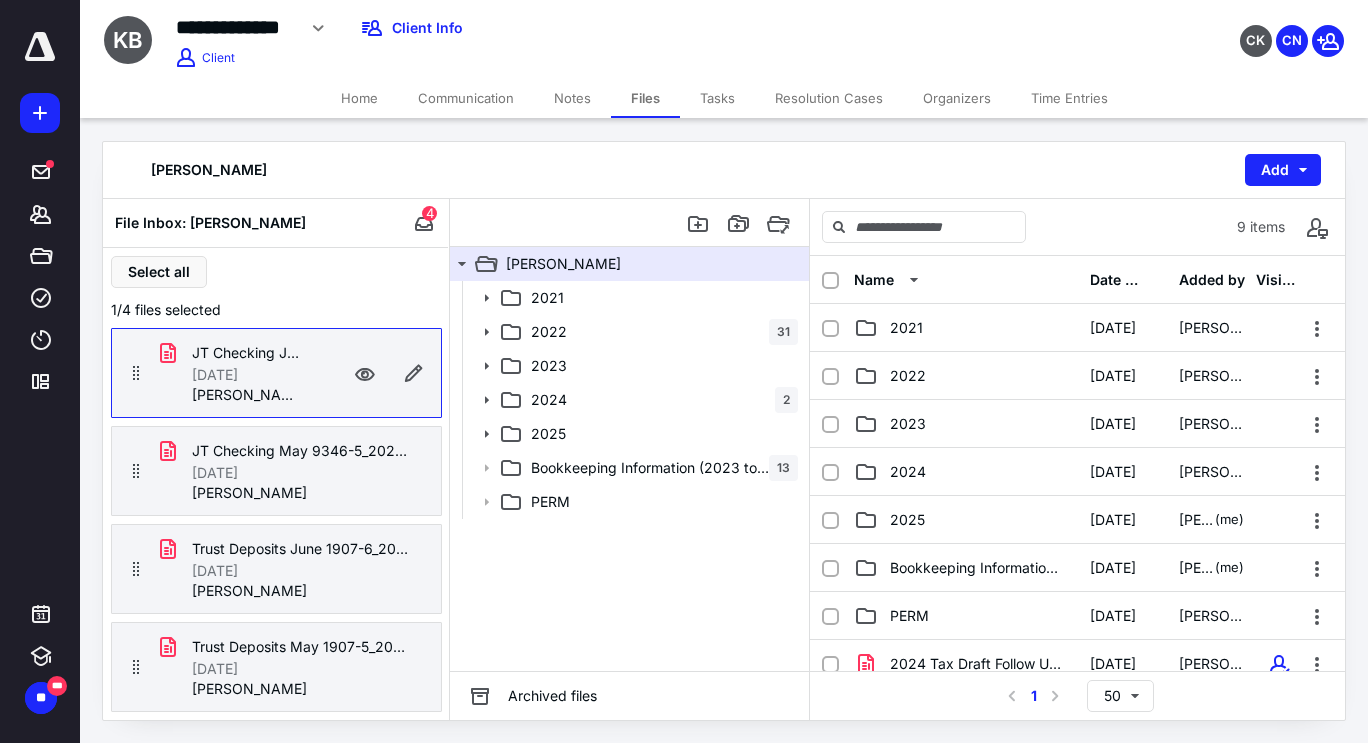 click at bounding box center [365, 373] 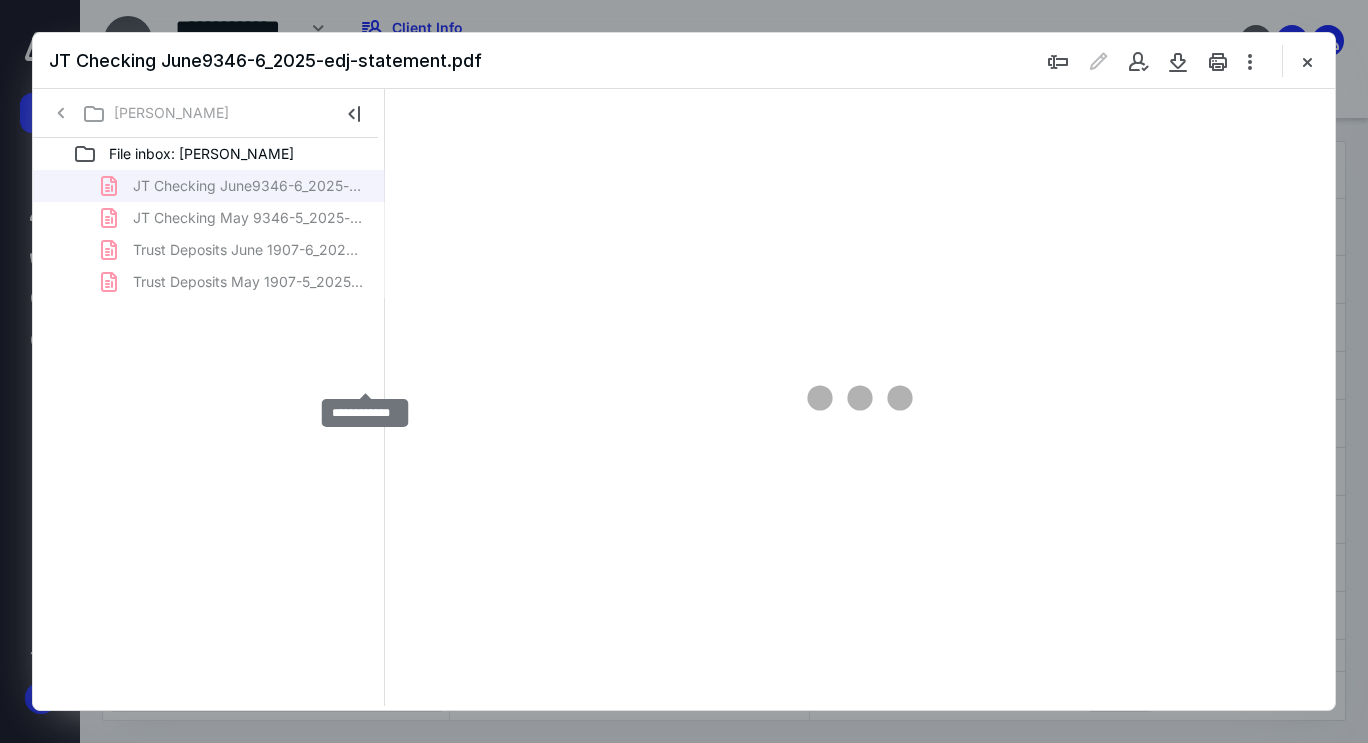 scroll, scrollTop: 0, scrollLeft: 0, axis: both 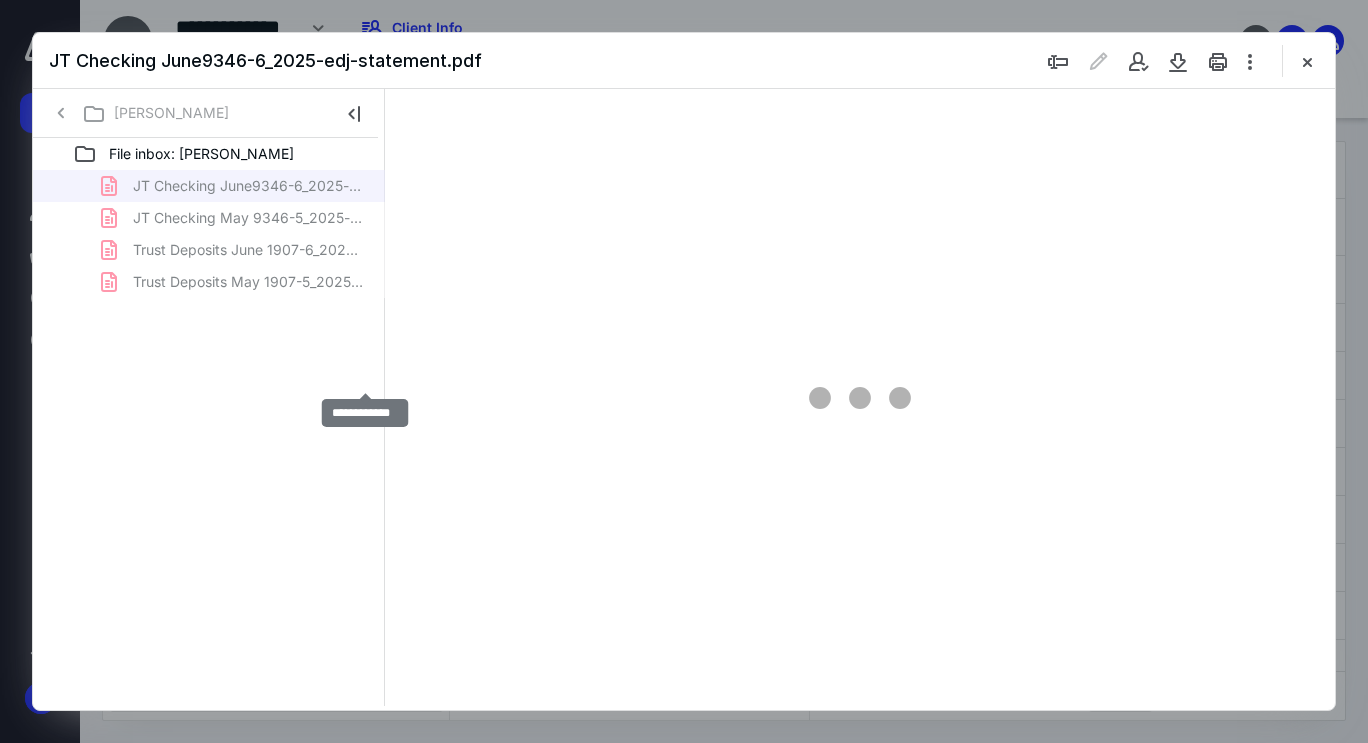 type on "68" 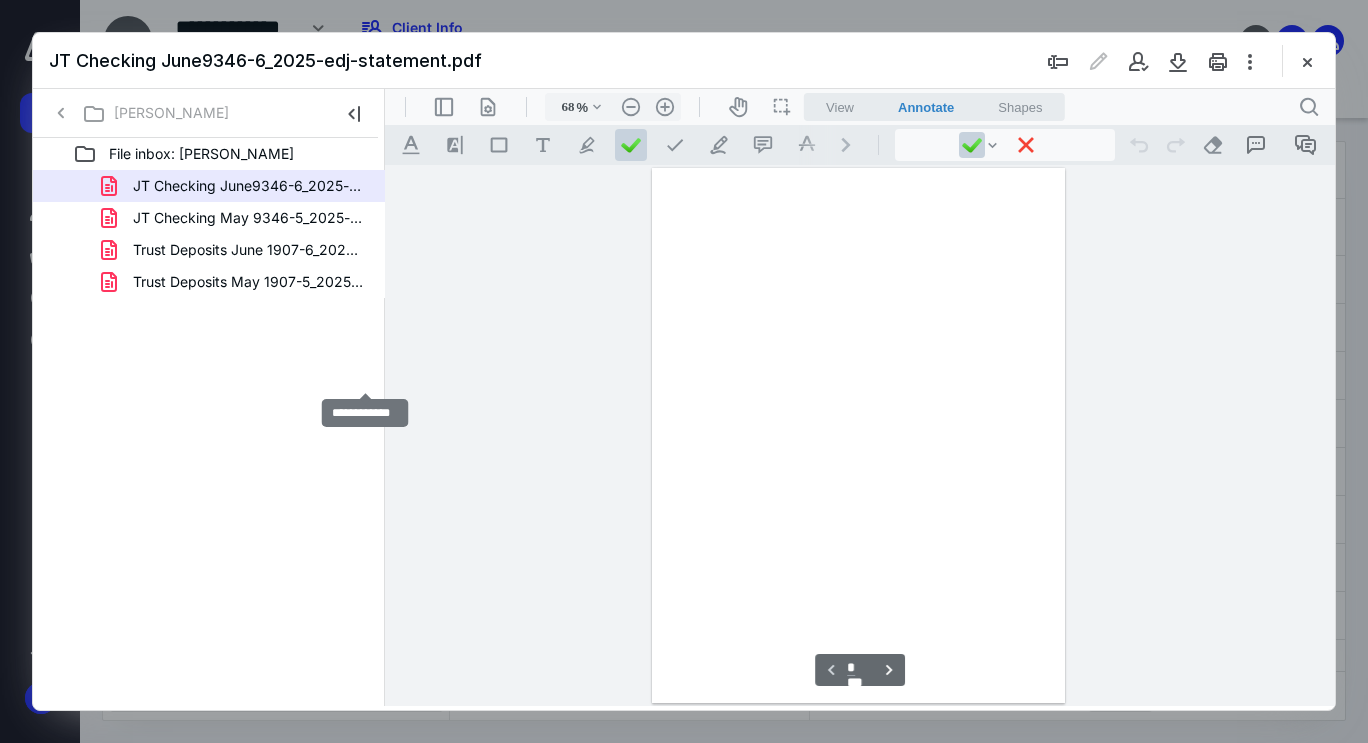 scroll, scrollTop: 79, scrollLeft: 0, axis: vertical 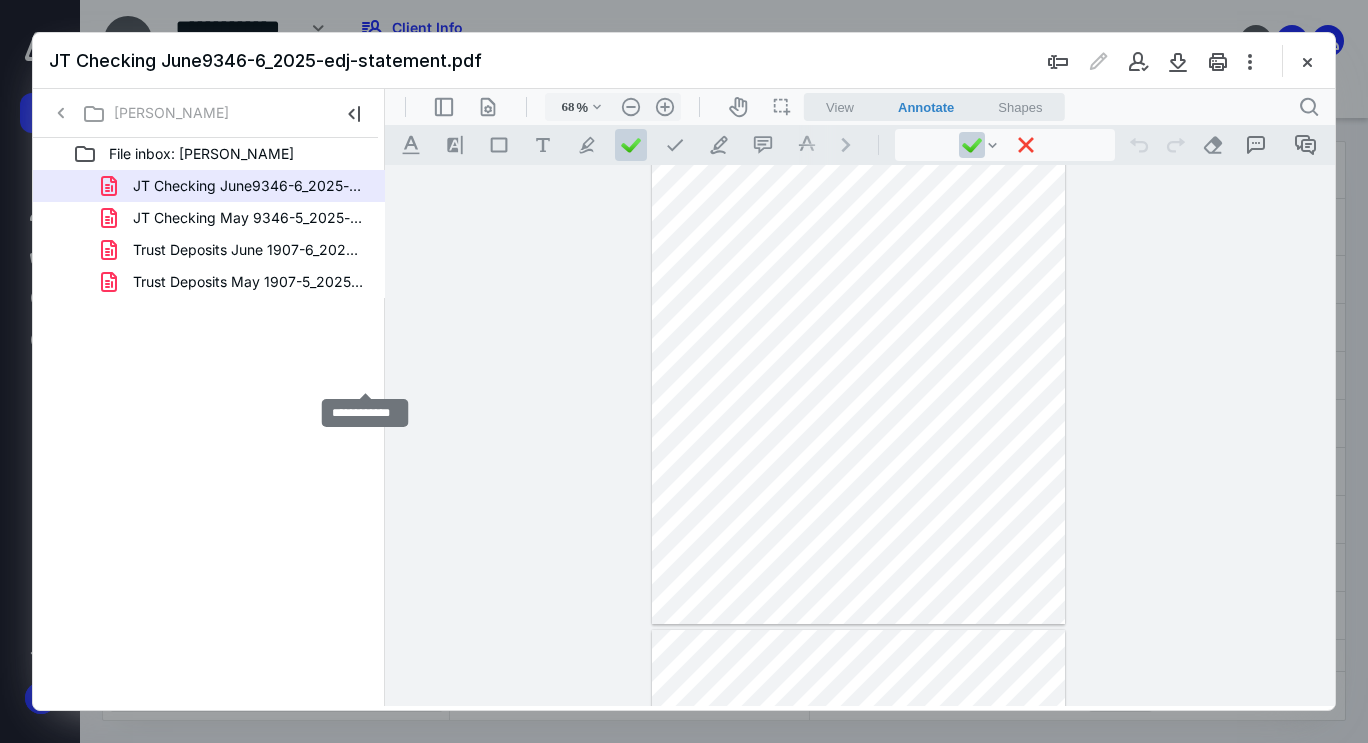 click at bounding box center [860, 435] 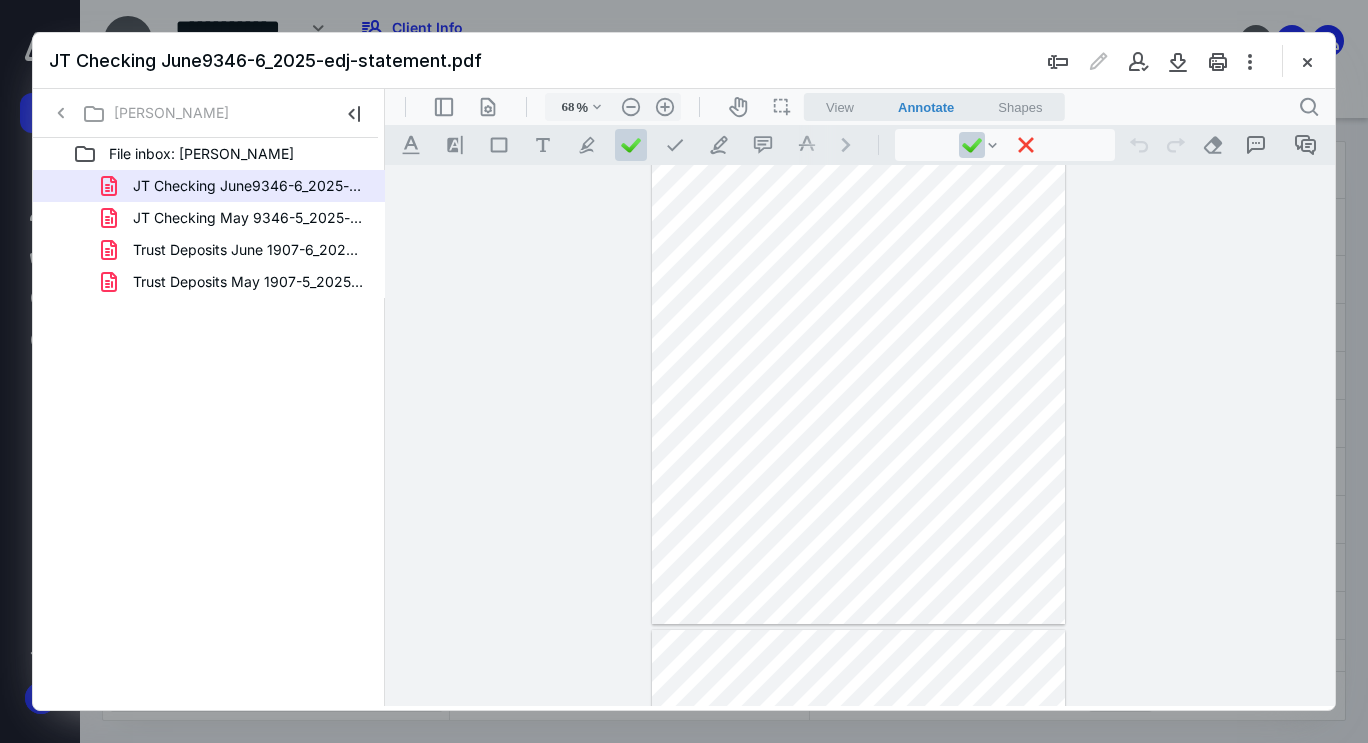 click at bounding box center [684, 371] 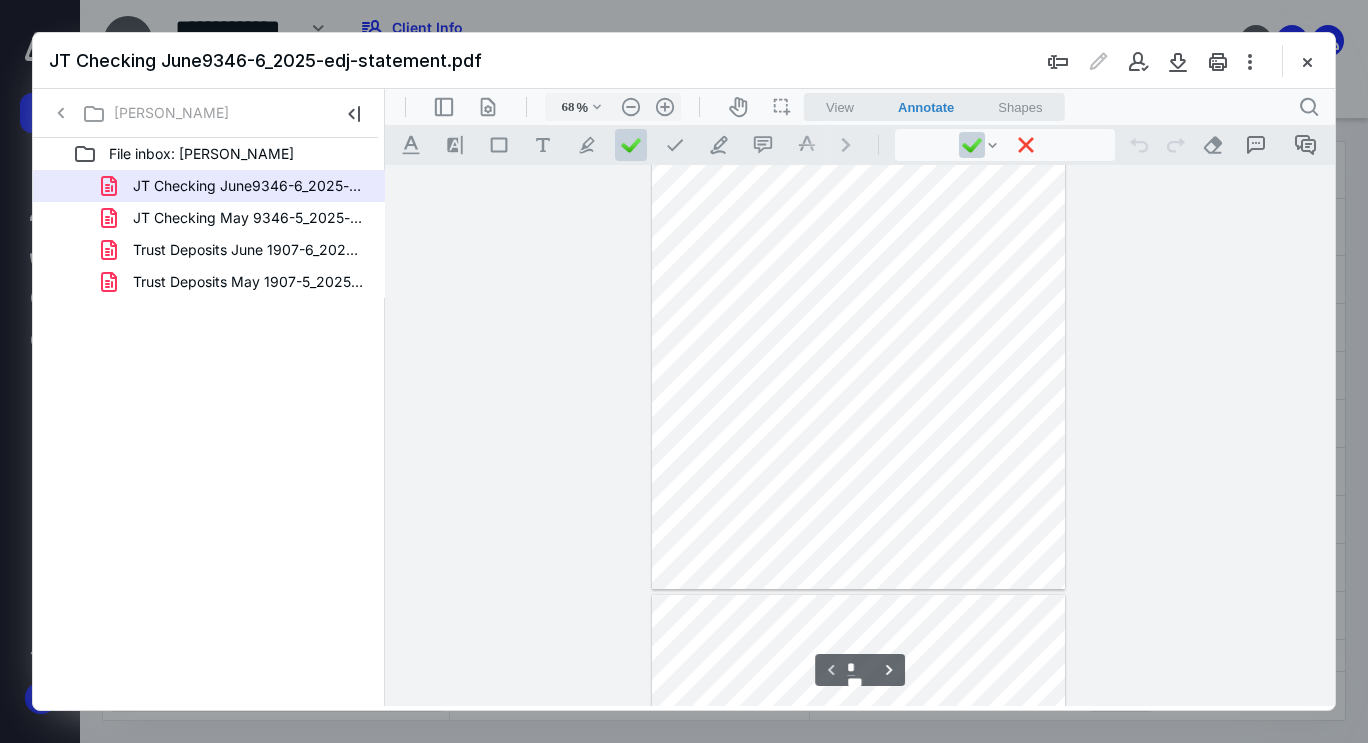 scroll, scrollTop: 119, scrollLeft: 0, axis: vertical 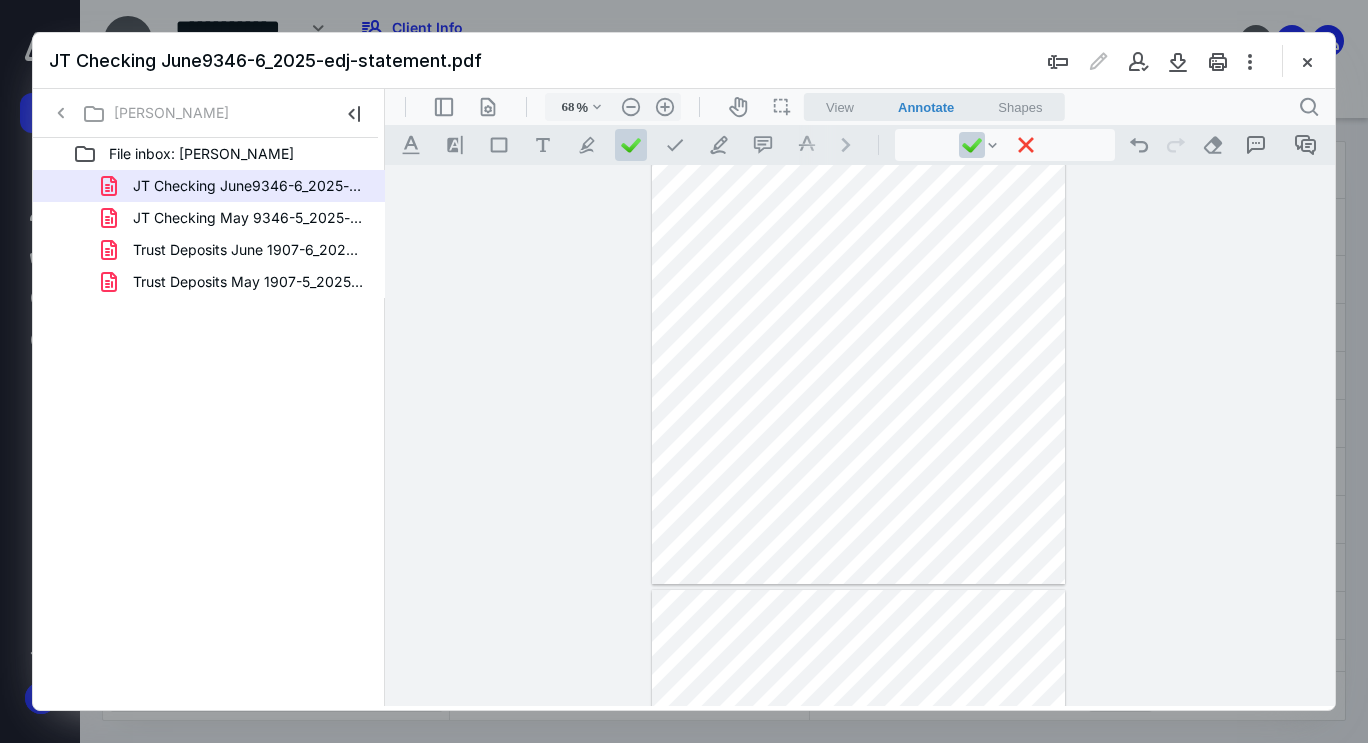 click at bounding box center [860, 435] 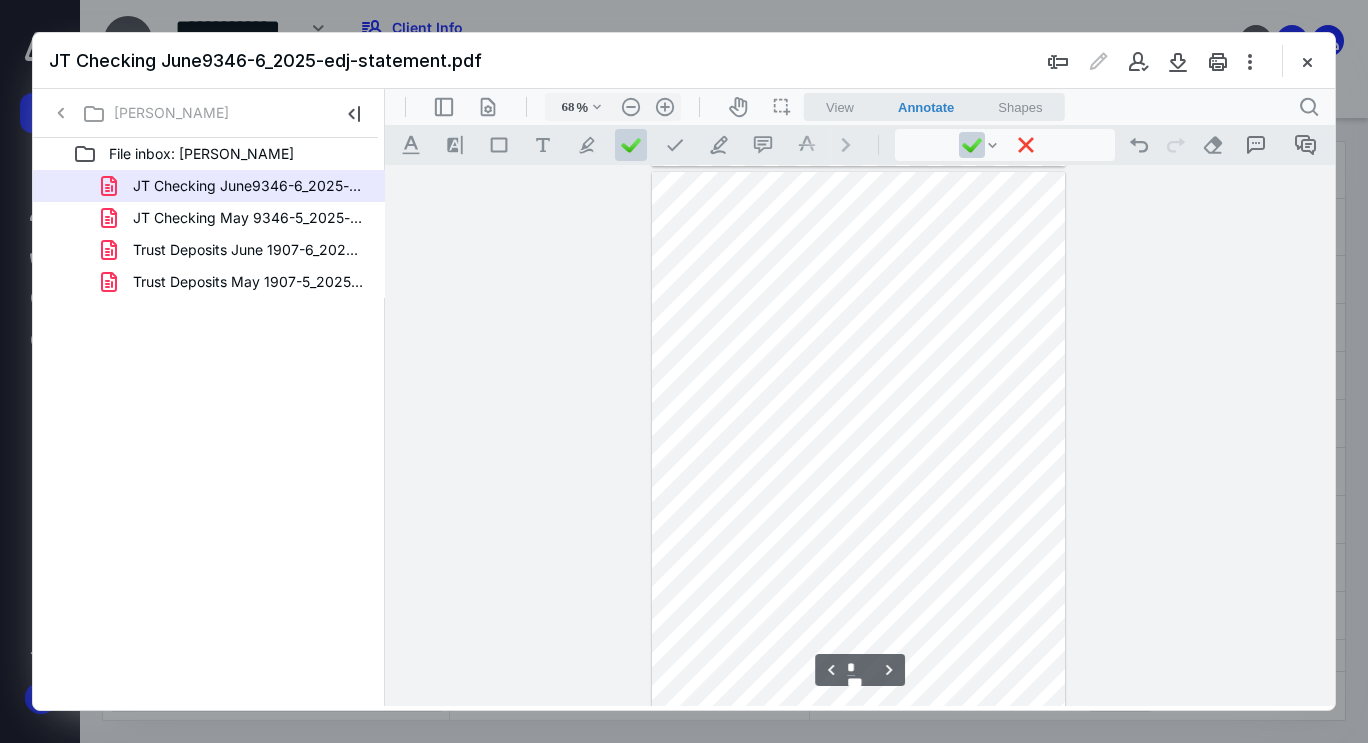 scroll, scrollTop: 2239, scrollLeft: 0, axis: vertical 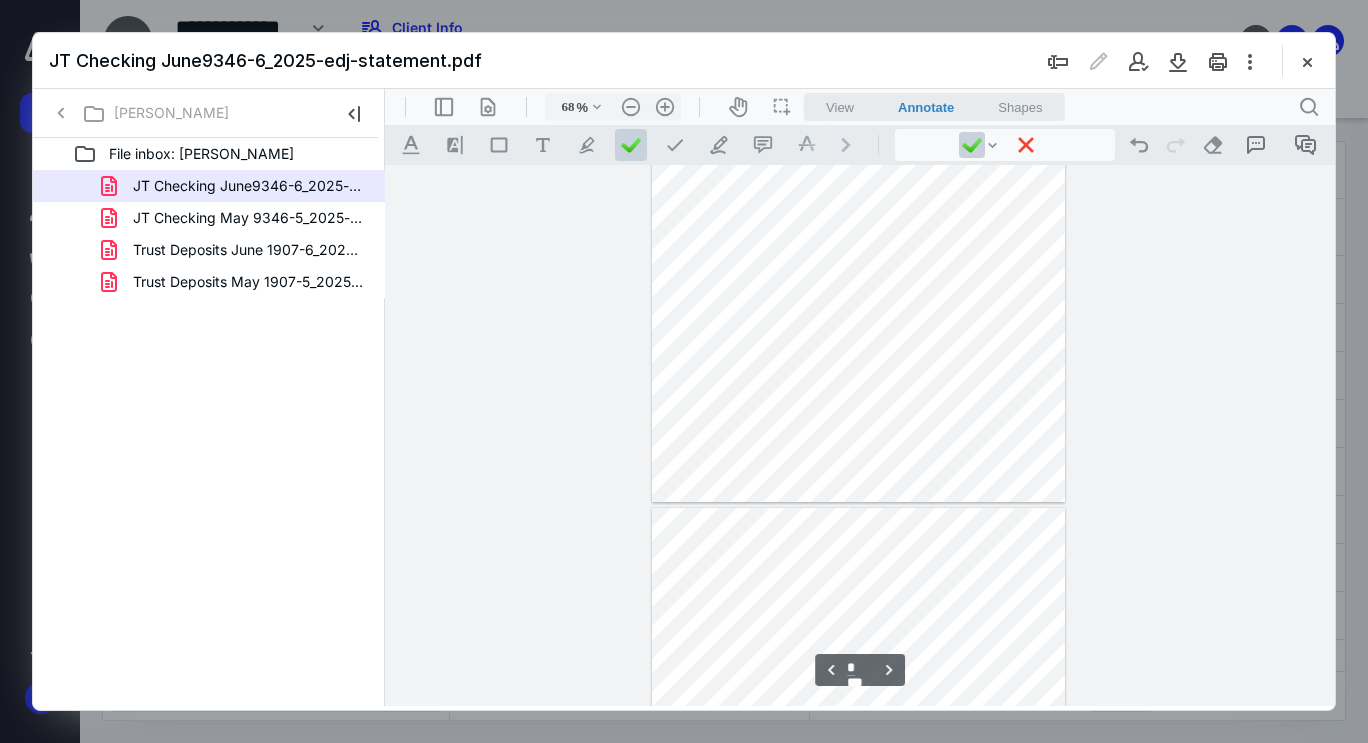 type on "*" 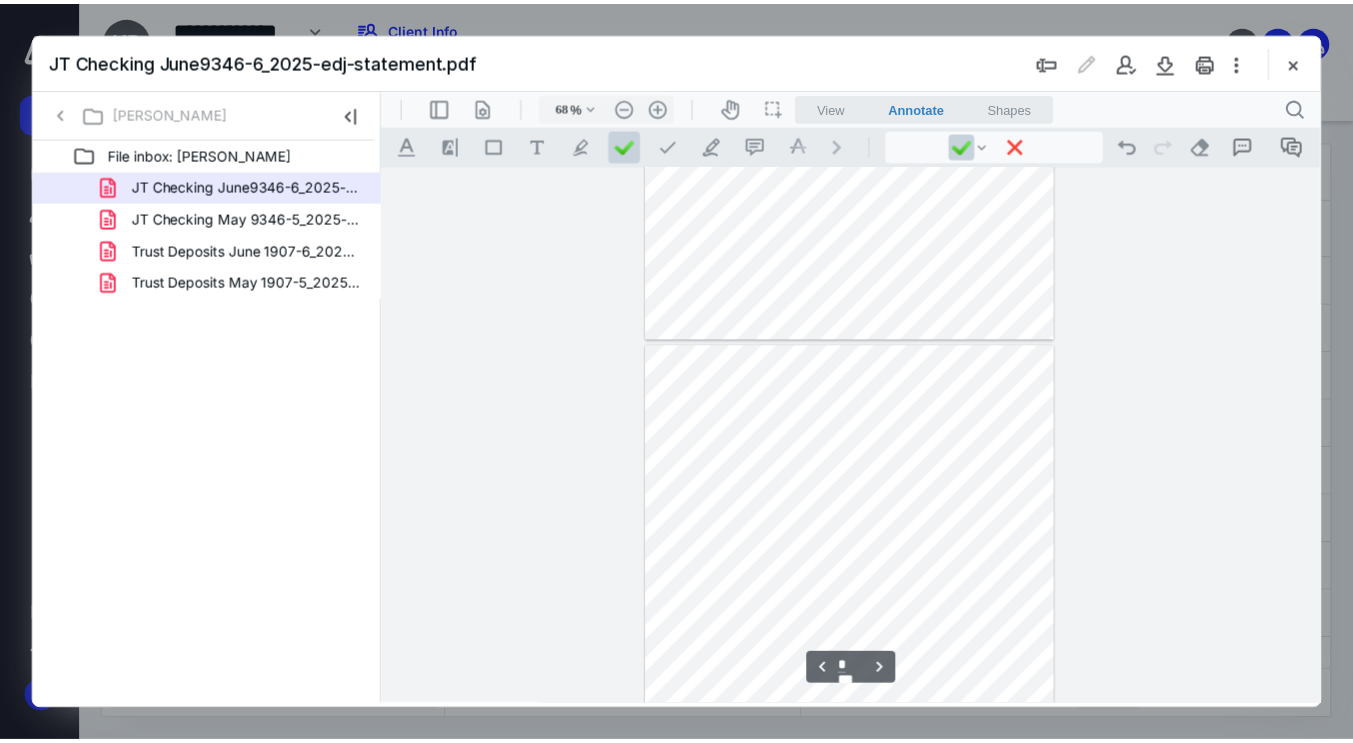 scroll, scrollTop: 2599, scrollLeft: 0, axis: vertical 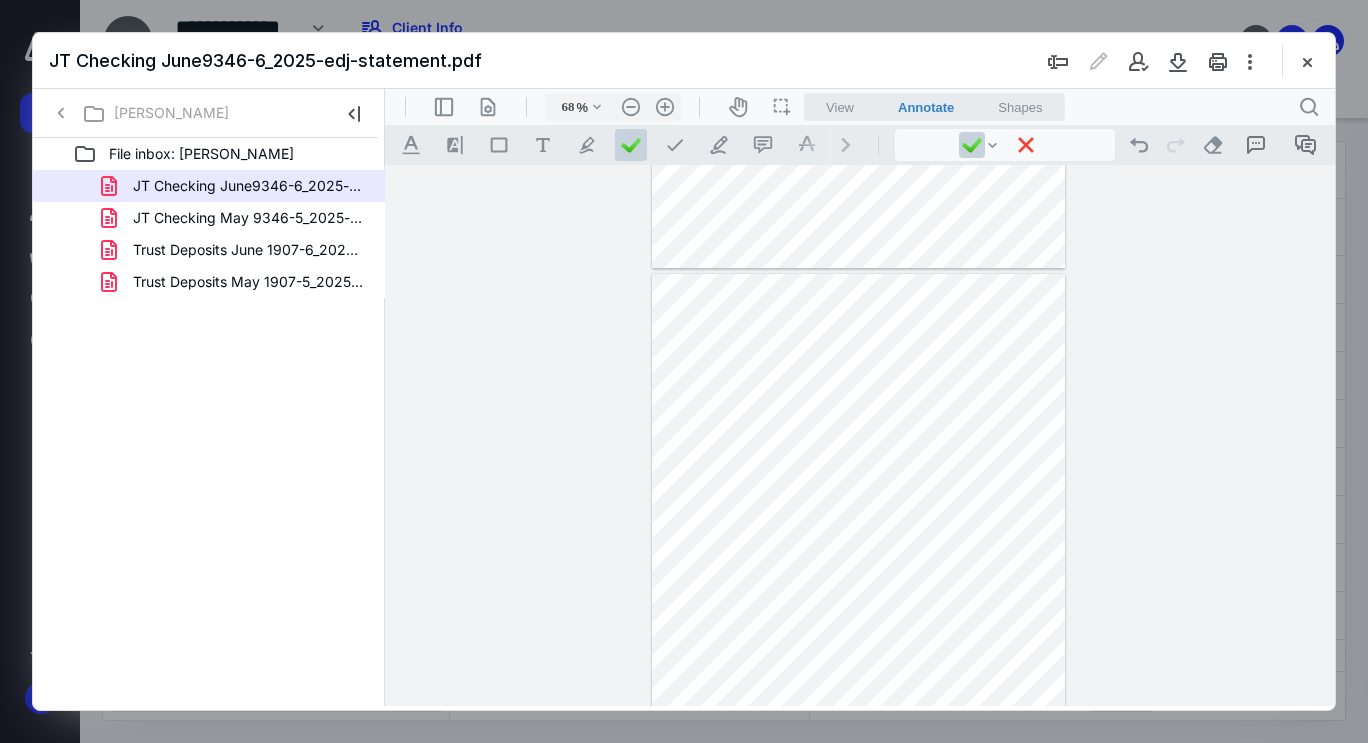 drag, startPoint x: 1323, startPoint y: 62, endPoint x: 1309, endPoint y: 61, distance: 14.035668 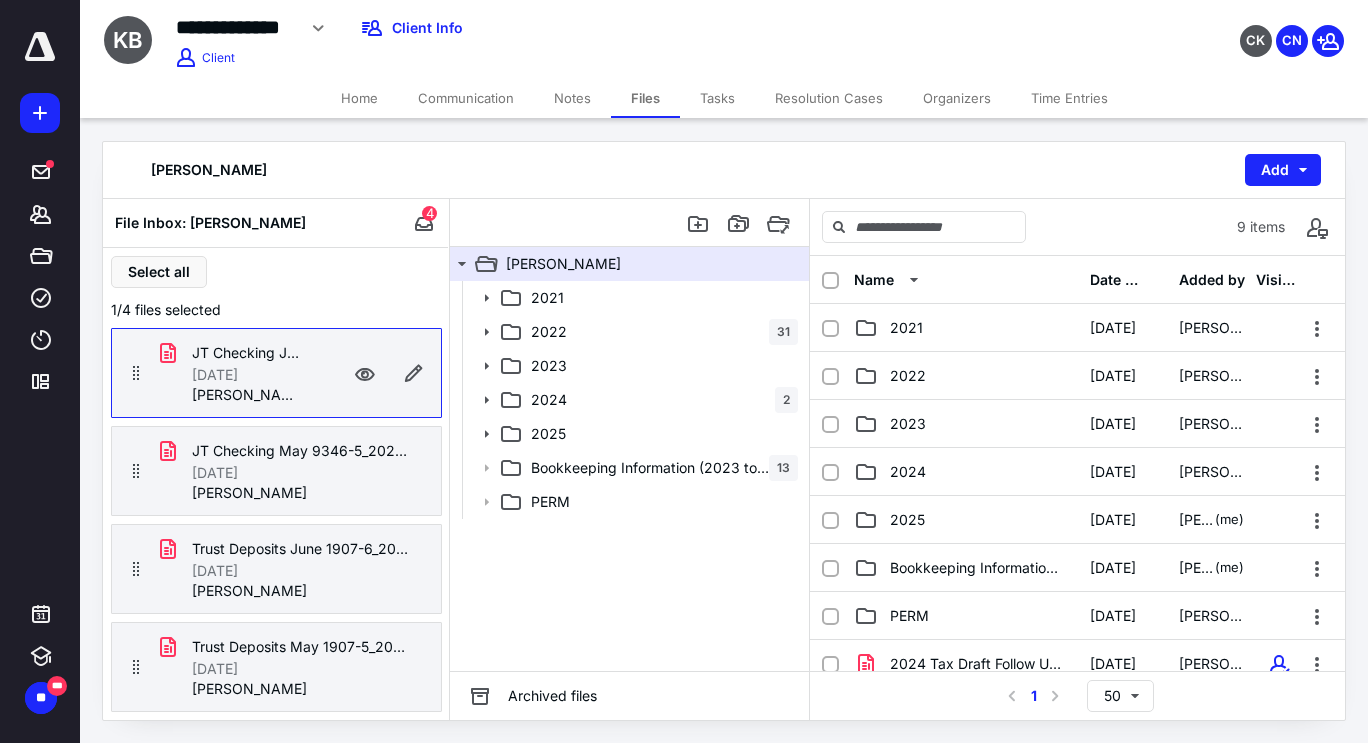 click on "Time Entries" at bounding box center [1069, 98] 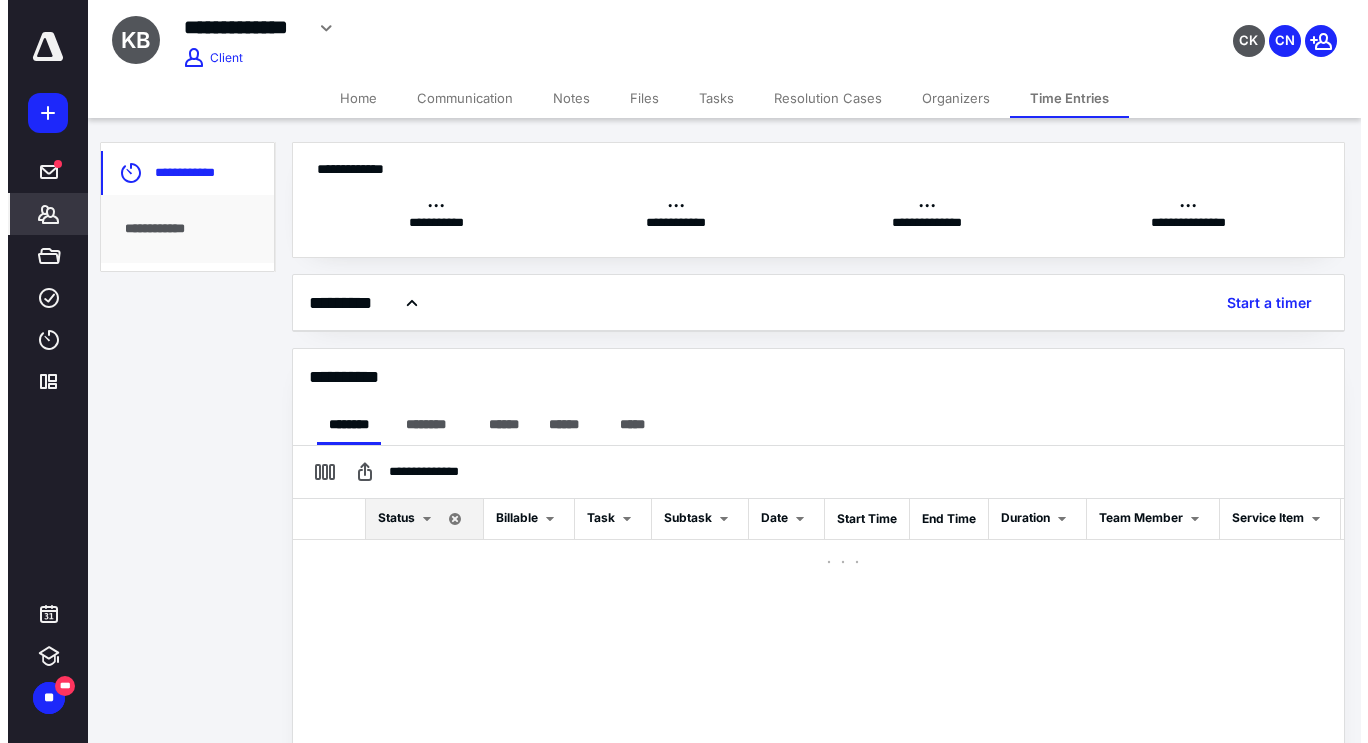 scroll, scrollTop: 0, scrollLeft: 0, axis: both 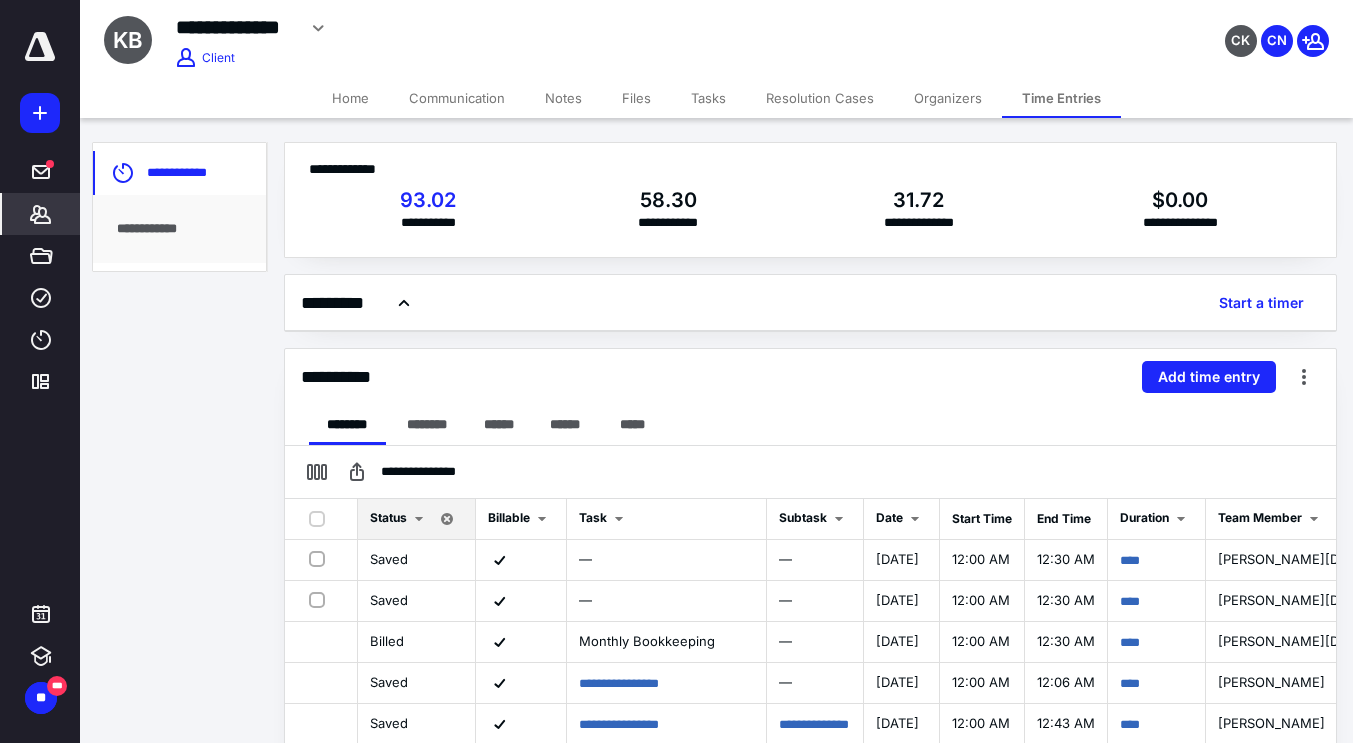 click on "Add time entry" at bounding box center [1209, 377] 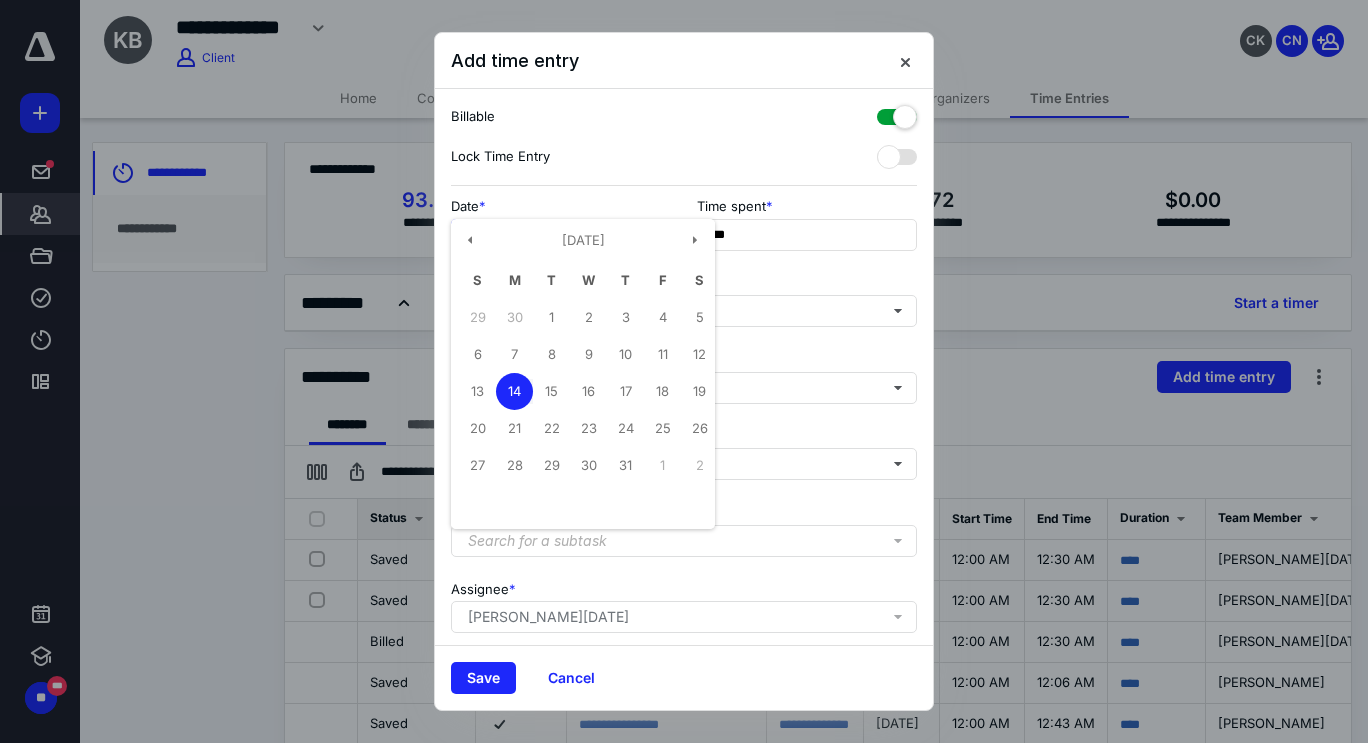 click on "**********" at bounding box center (561, 235) 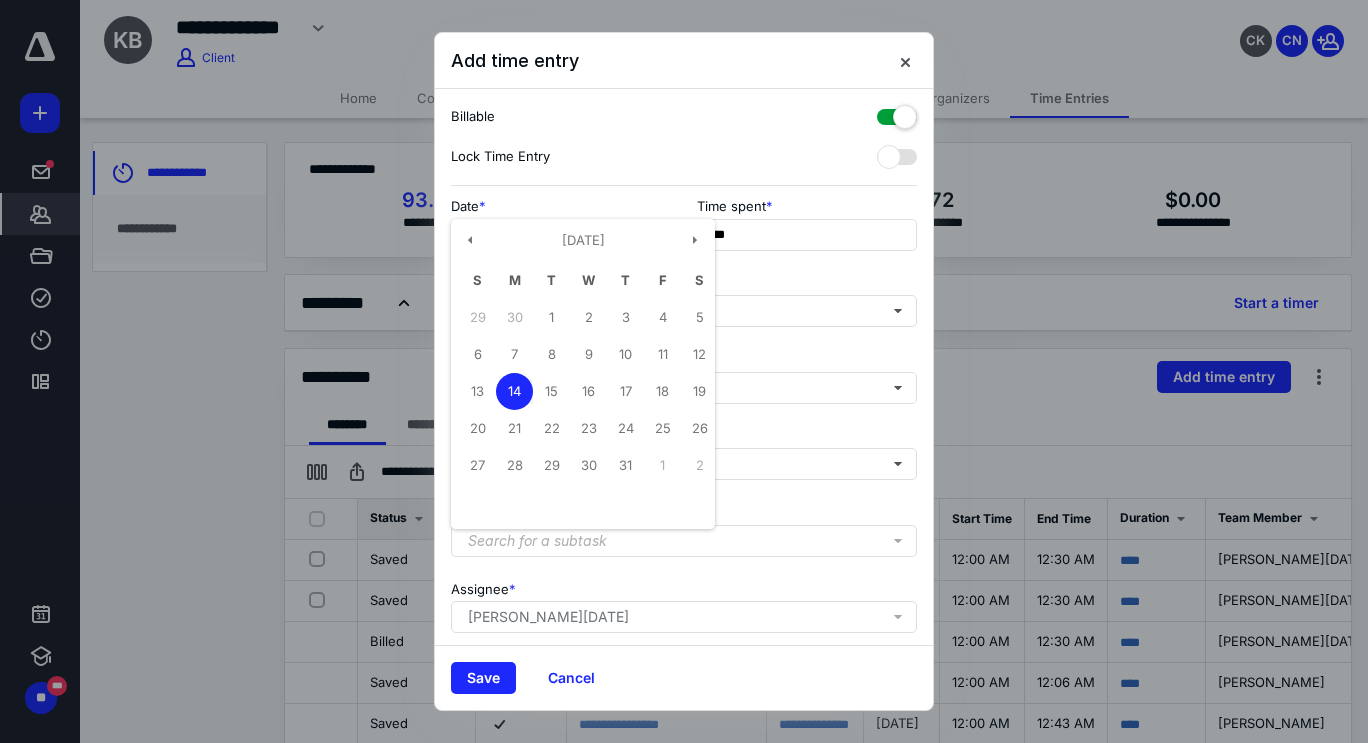 type on "**********" 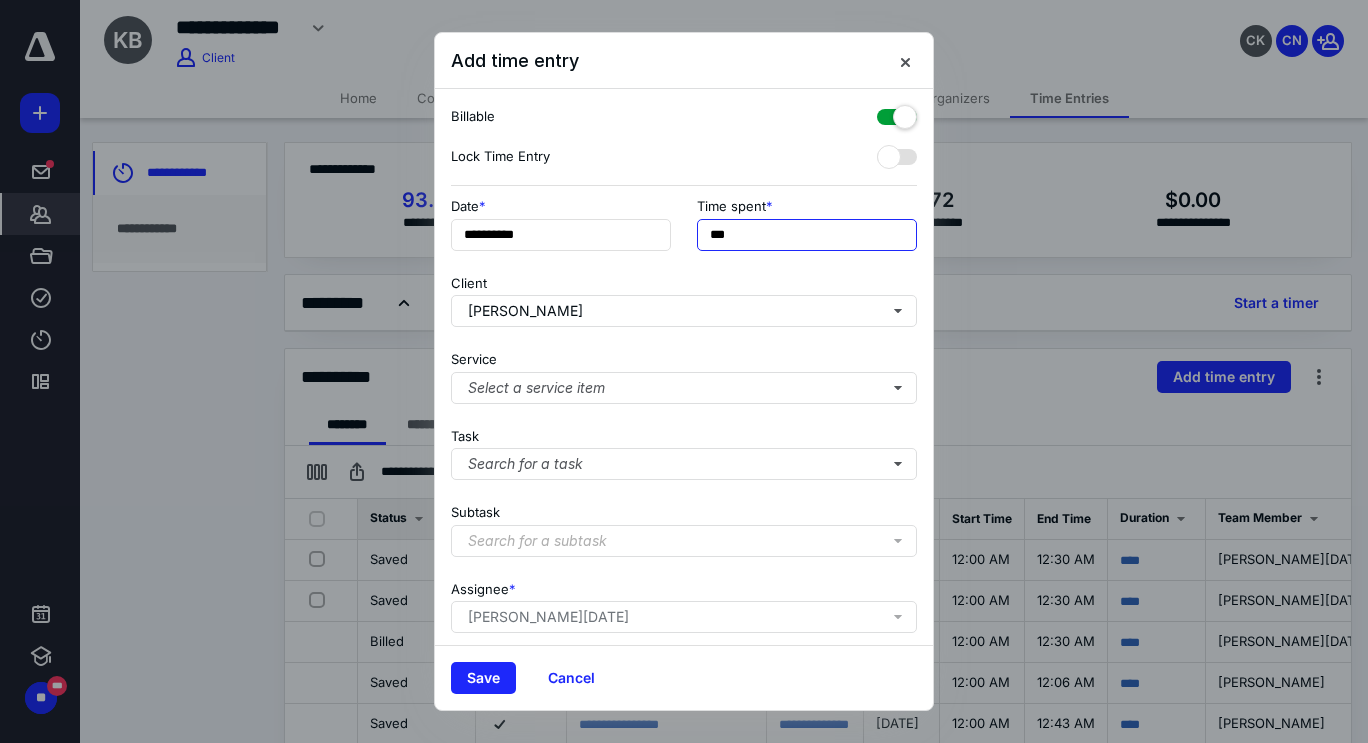 click on "***" at bounding box center (807, 235) 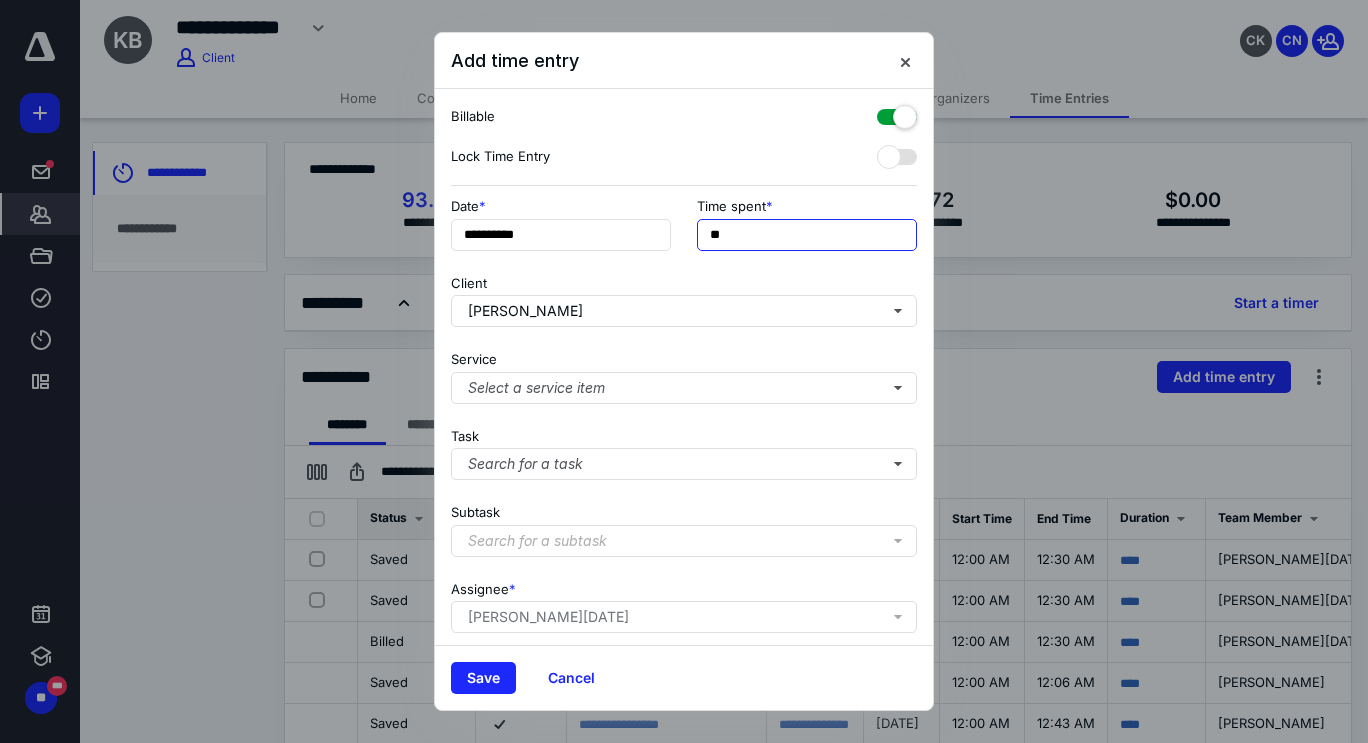 type on "*" 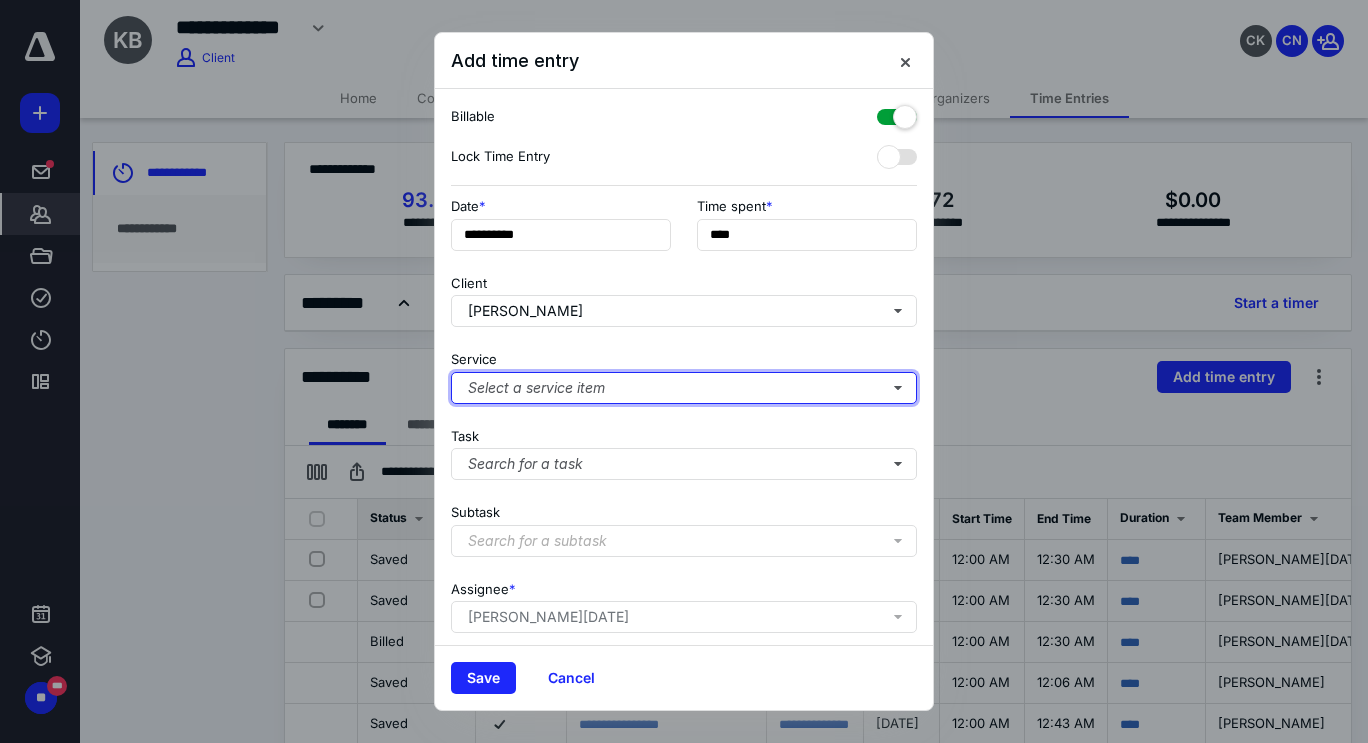 type on "******" 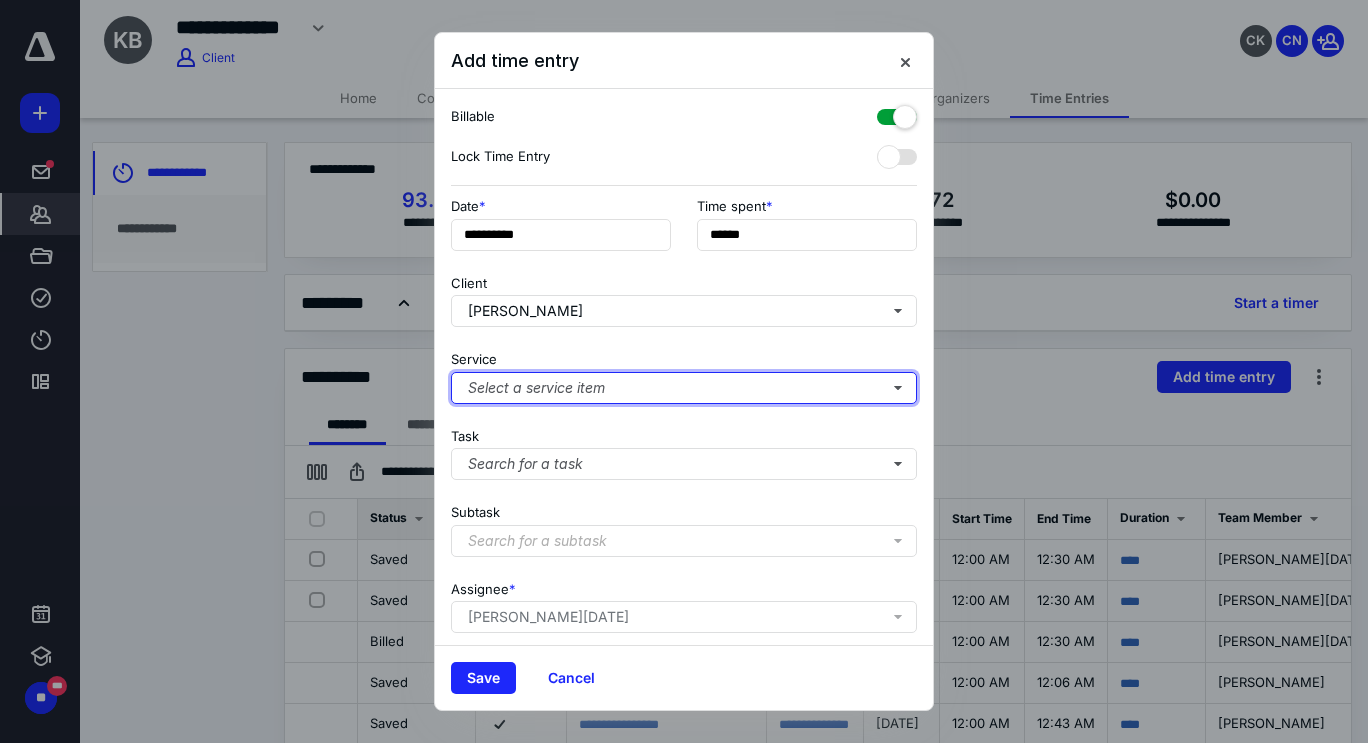 click on "Select a service item" at bounding box center [684, 388] 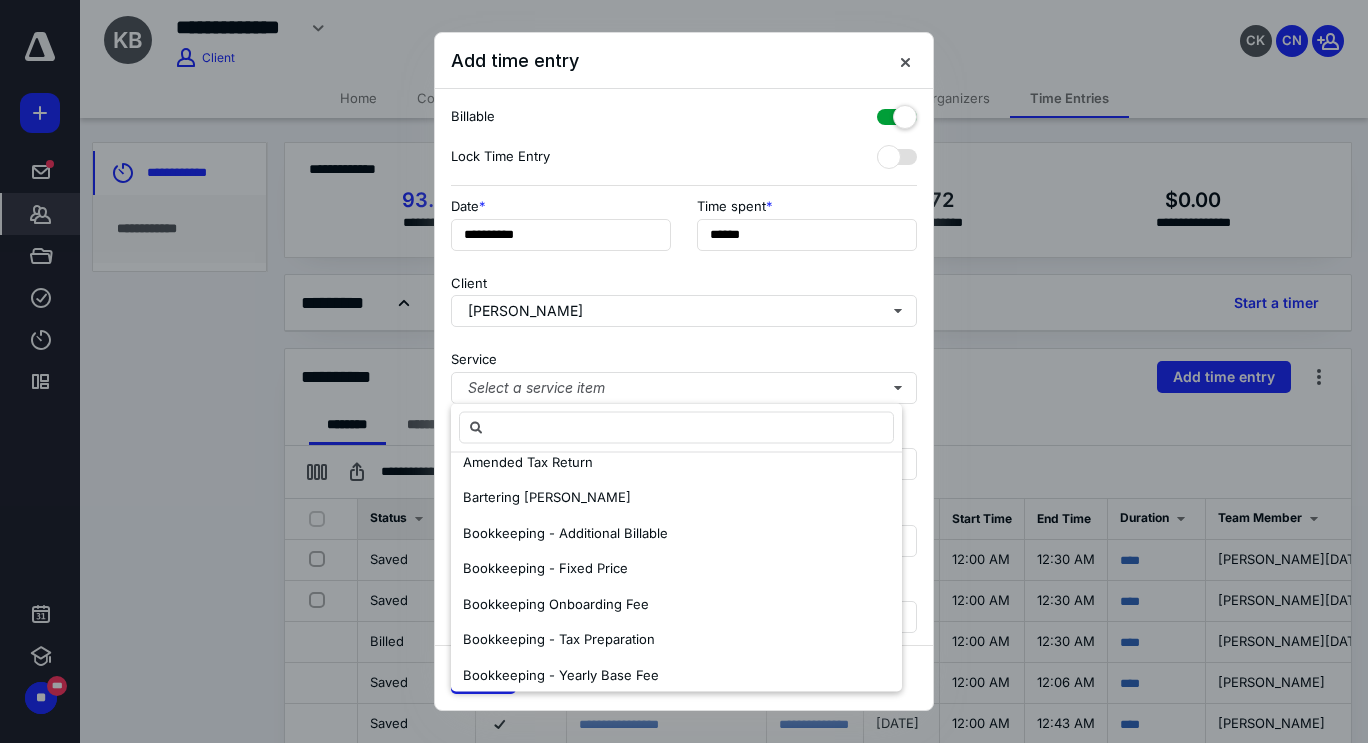 scroll, scrollTop: 1396, scrollLeft: 0, axis: vertical 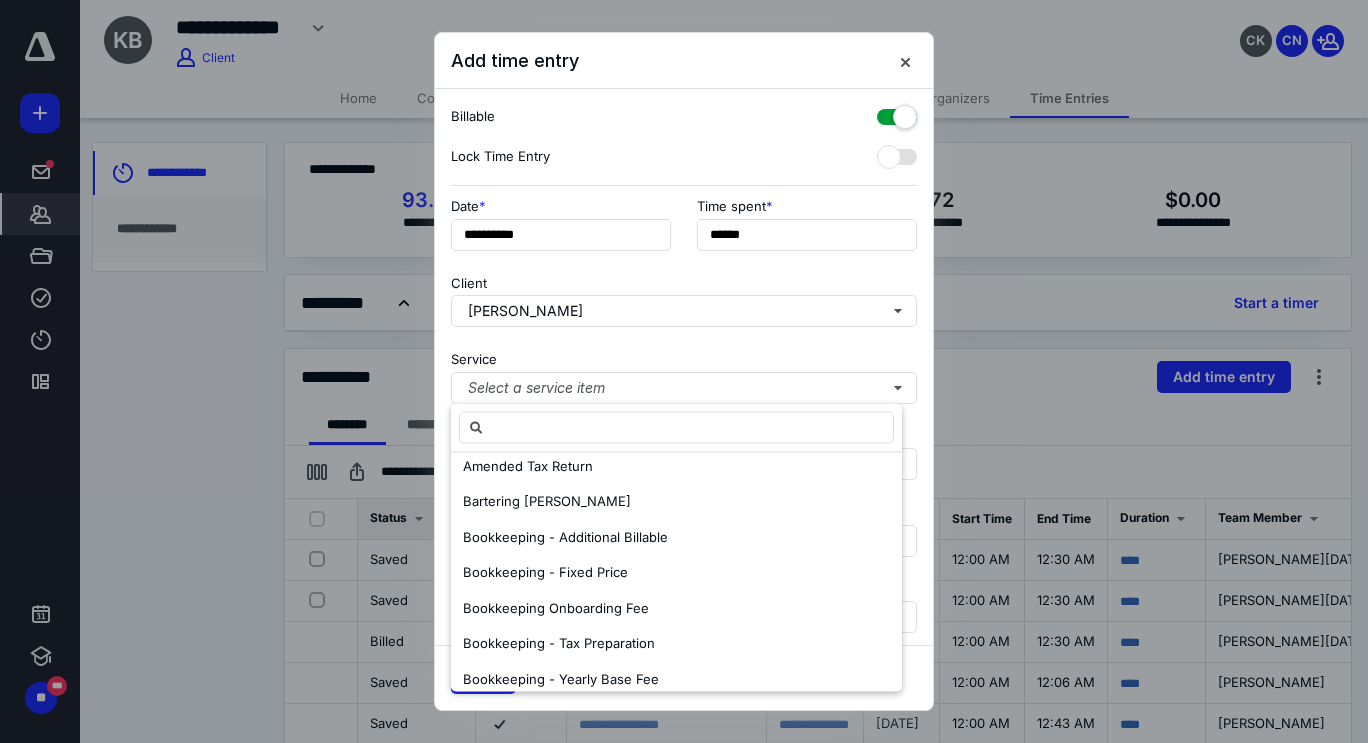 click on "Bookkeeping - Additional Billable" at bounding box center (676, 538) 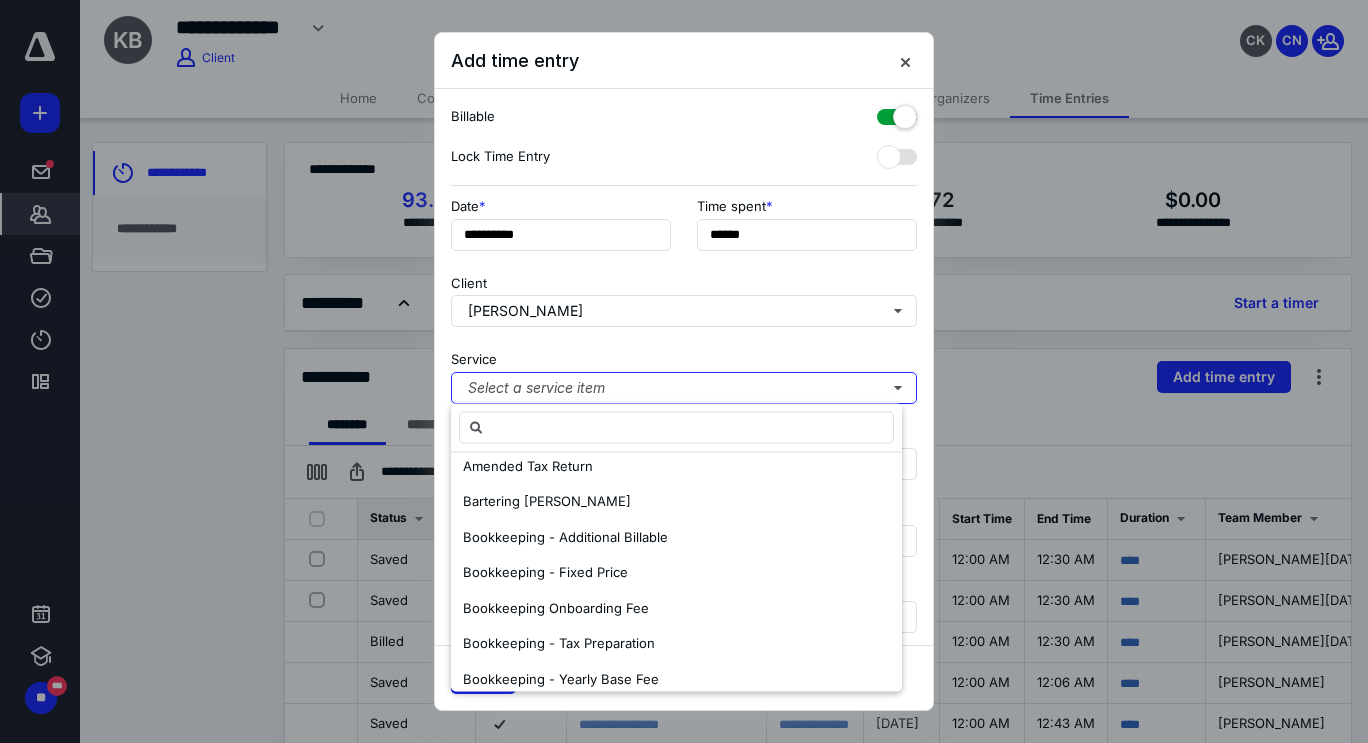 scroll, scrollTop: 0, scrollLeft: 0, axis: both 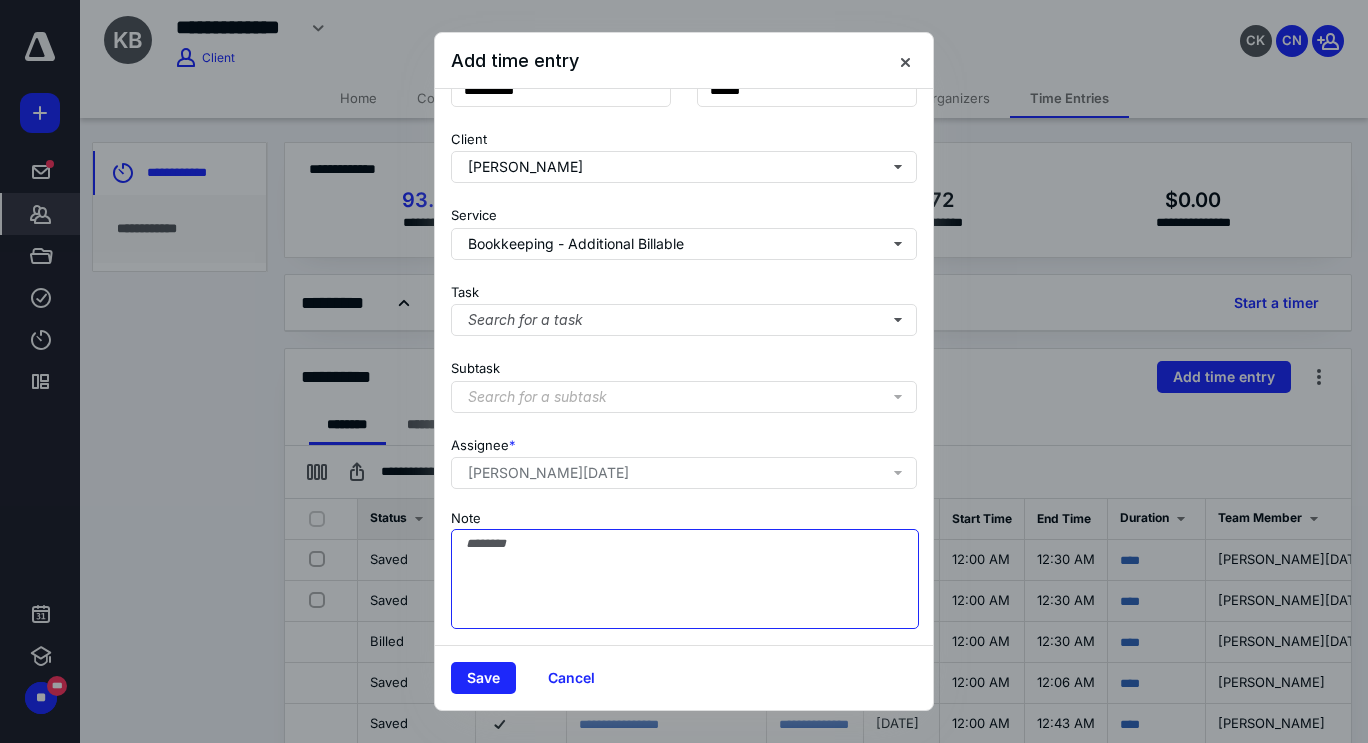 click on "Note" at bounding box center [685, 579] 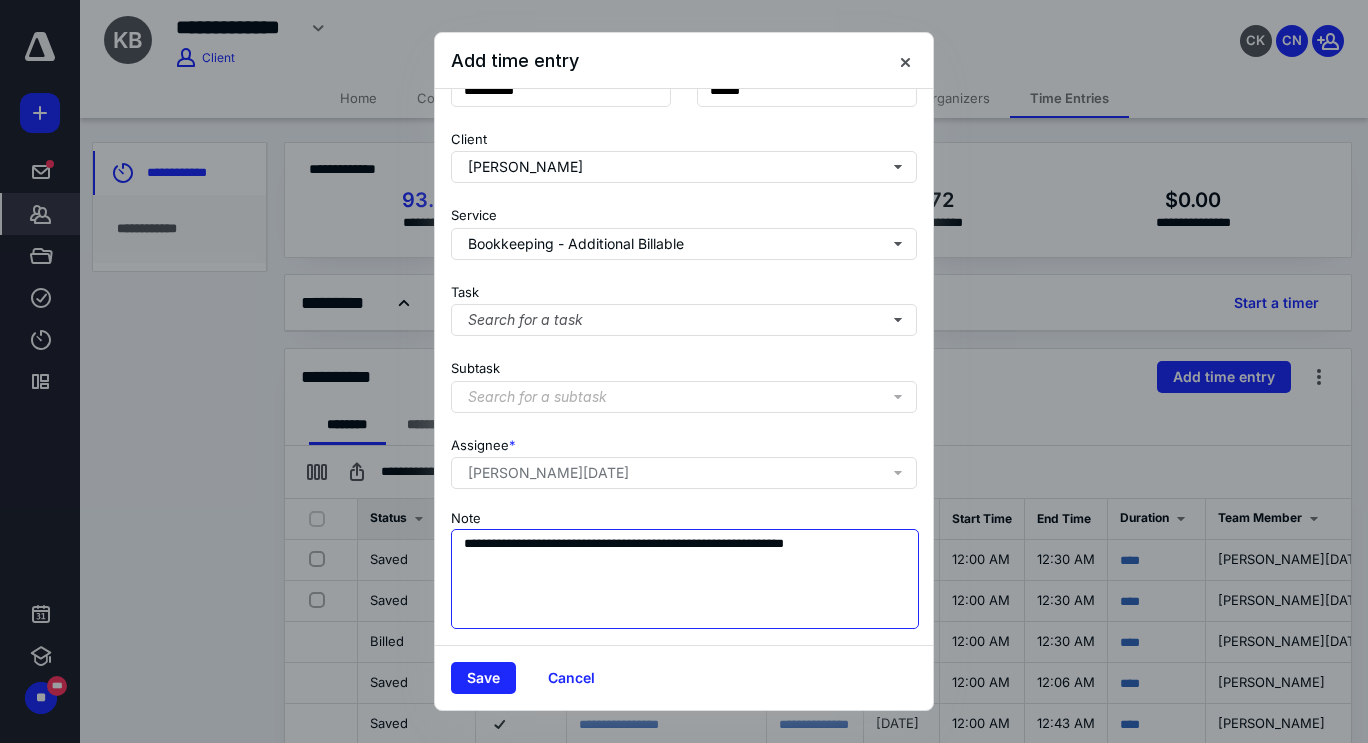 type on "**********" 